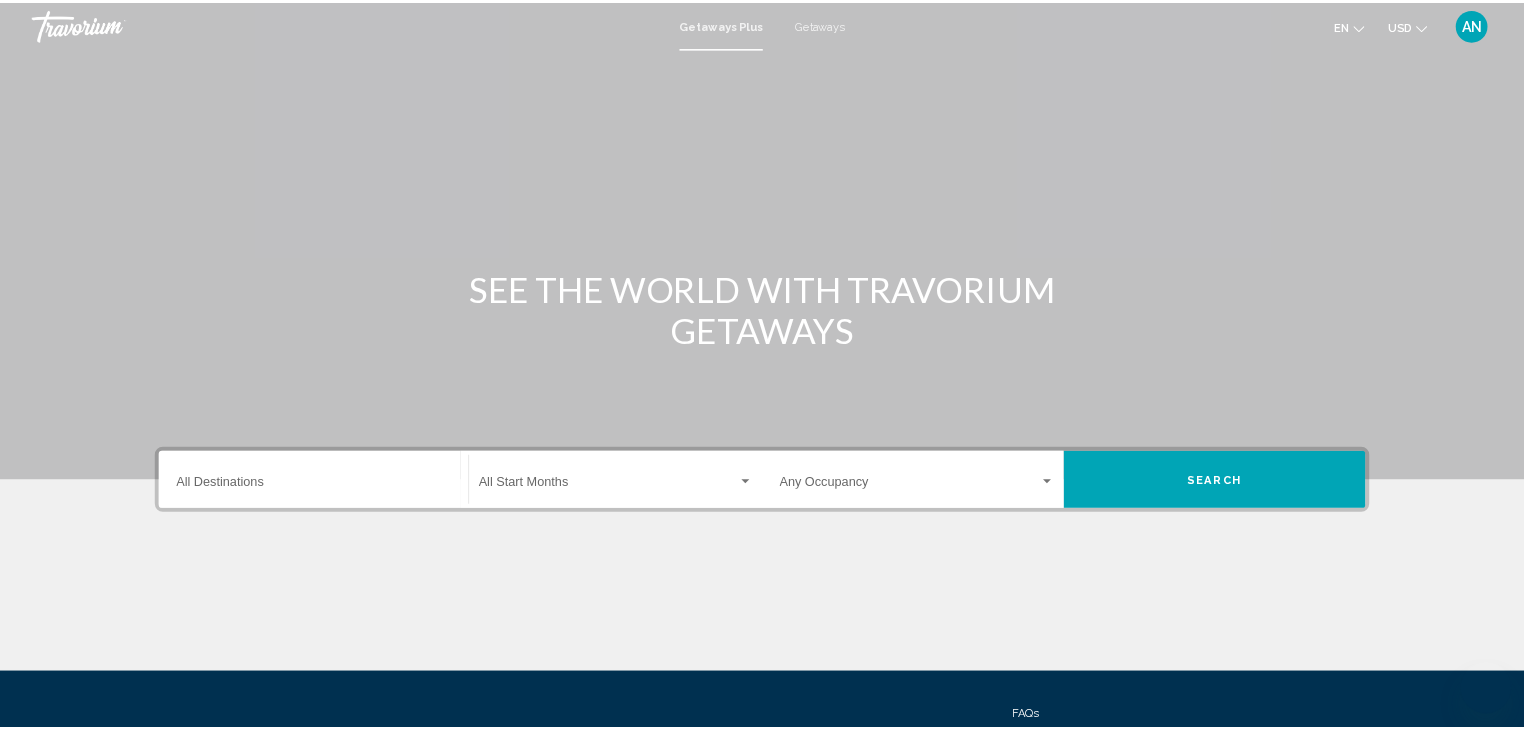 scroll, scrollTop: 0, scrollLeft: 0, axis: both 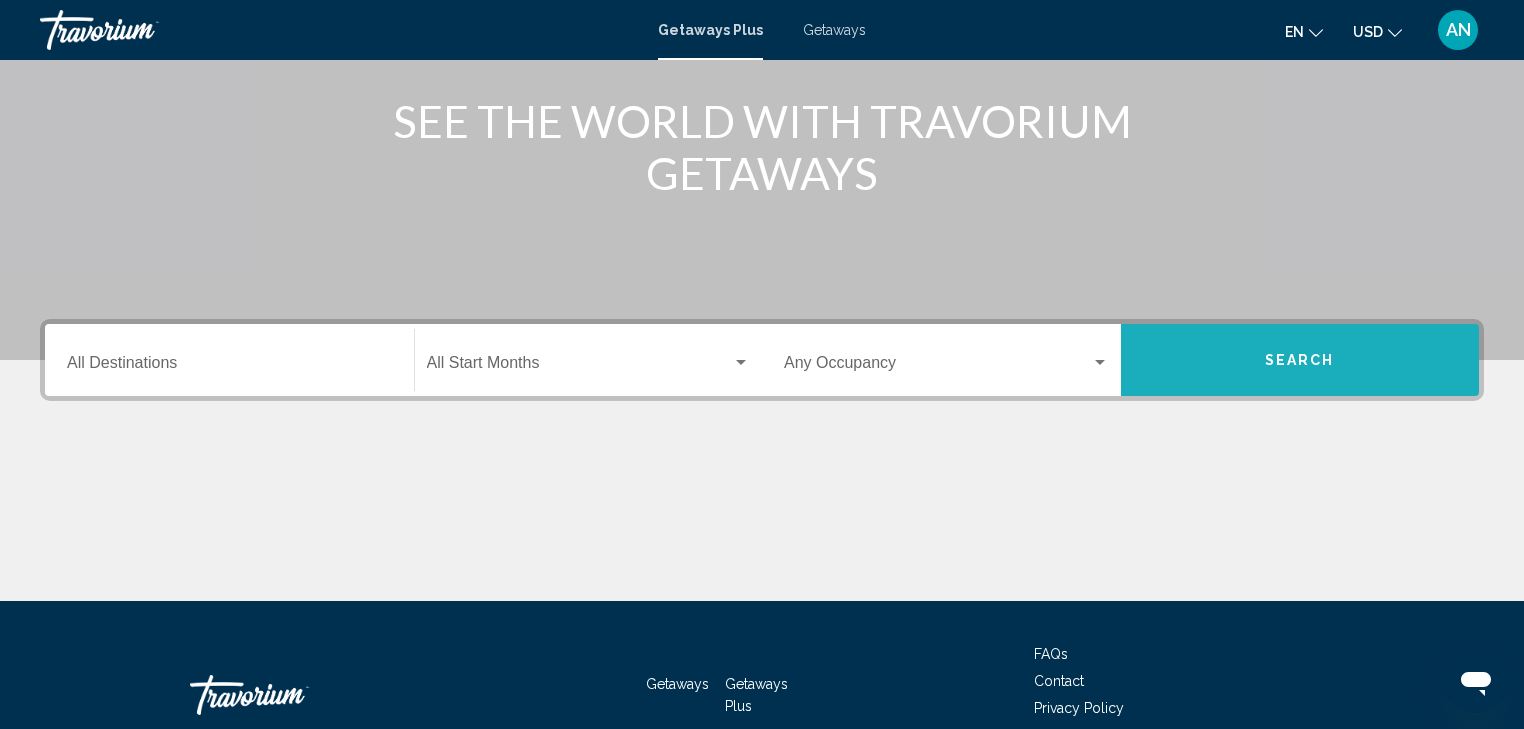 click on "Search" at bounding box center [1300, 360] 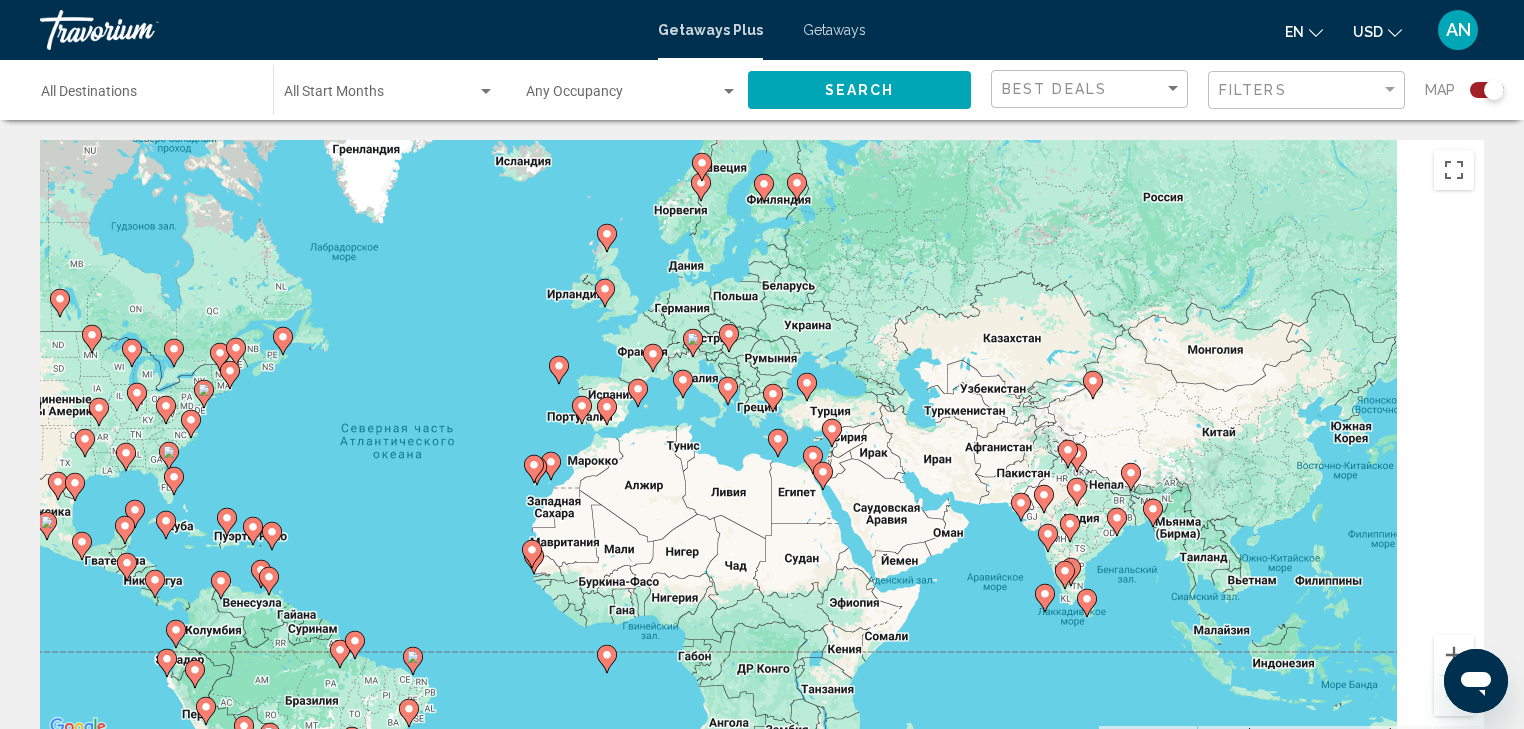 drag, startPoint x: 1131, startPoint y: 482, endPoint x: 772, endPoint y: 463, distance: 359.50244 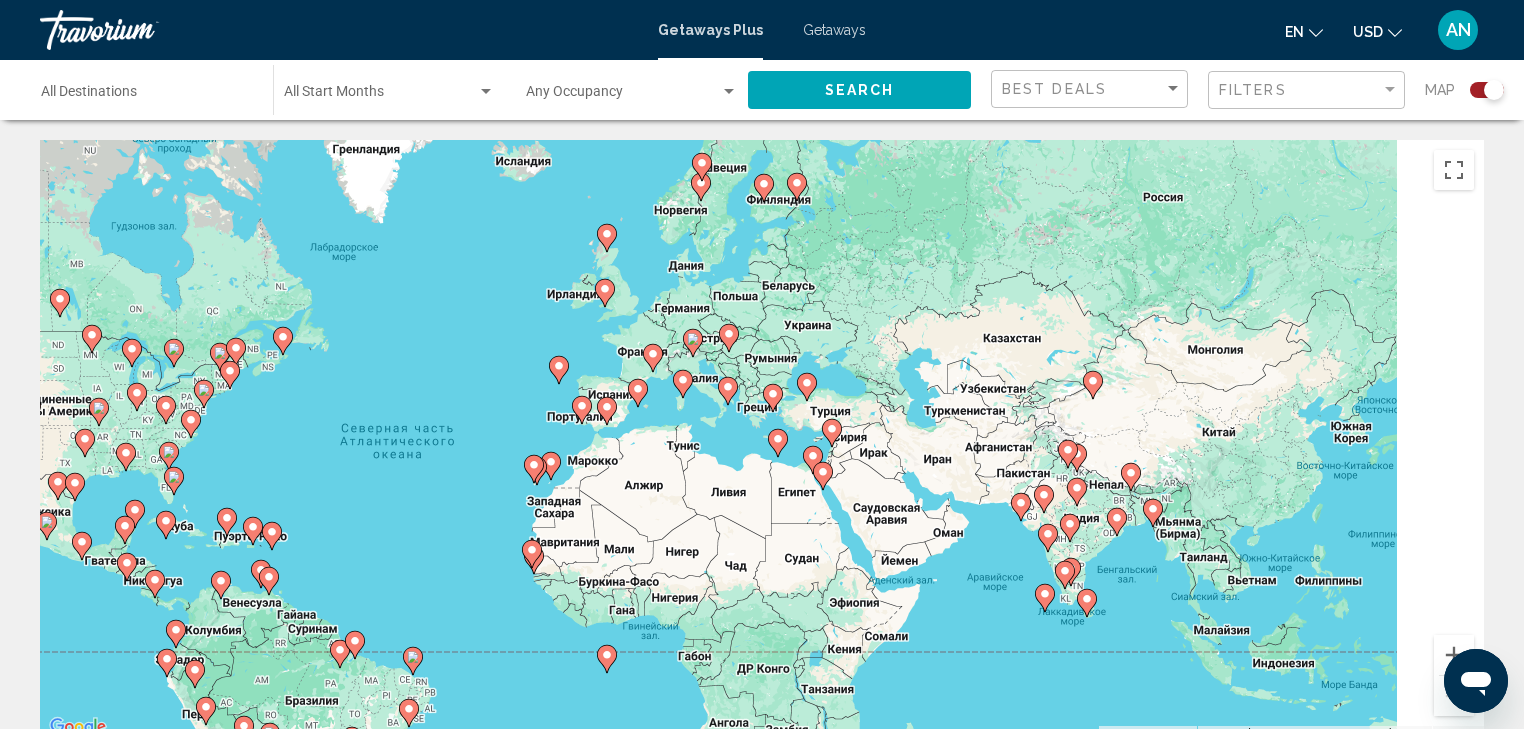 click on "Для навигации используйте клавиши со стрелками. Чтобы активировать перетаскивание с помощью клавиатуры, нажмите Alt + Ввод. После этого перемещайте маркер, используя клавиши со стрелками. Чтобы завершить перетаскивание, нажмите клавишу Ввод. Чтобы отменить действие, нажмите клавишу Esc." at bounding box center [762, 440] 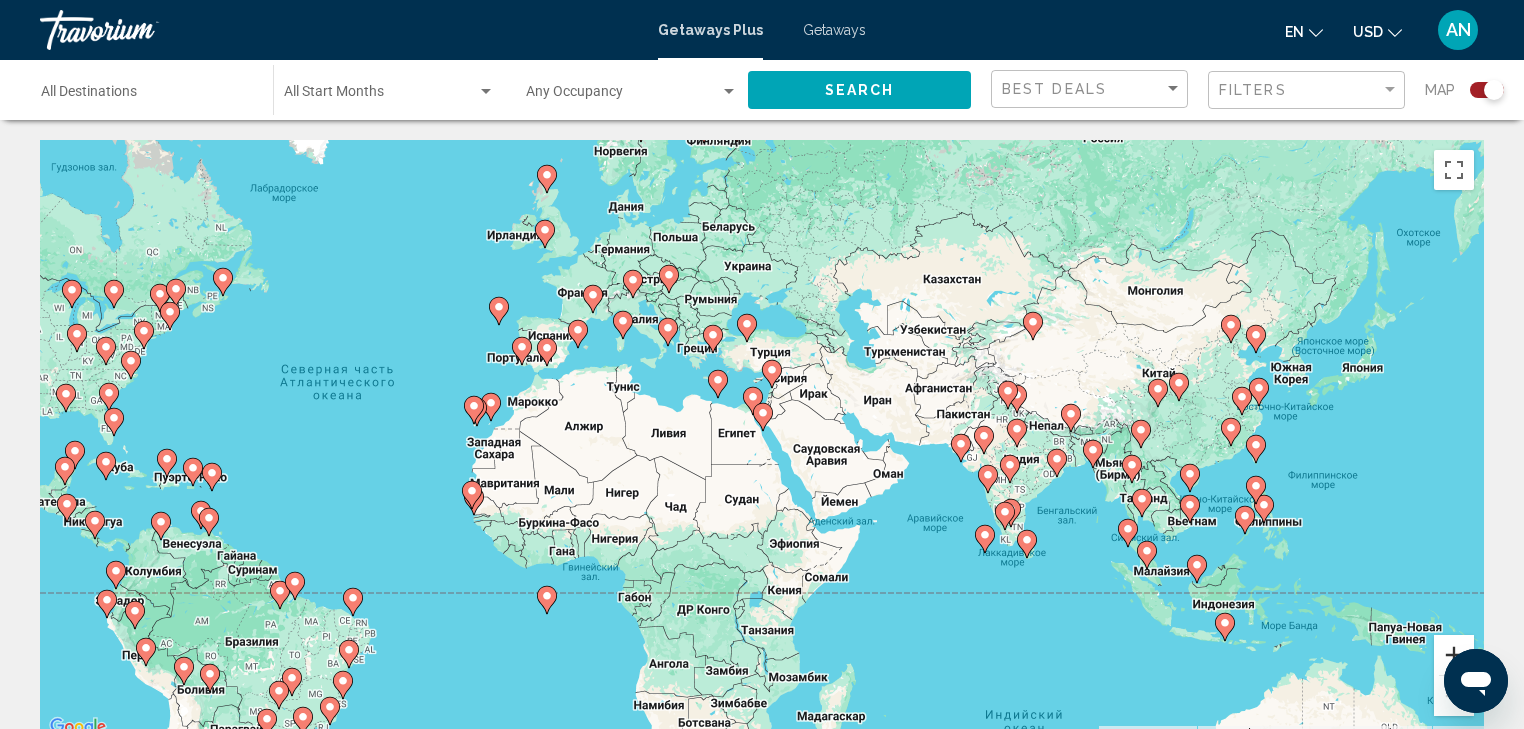 click at bounding box center (1454, 655) 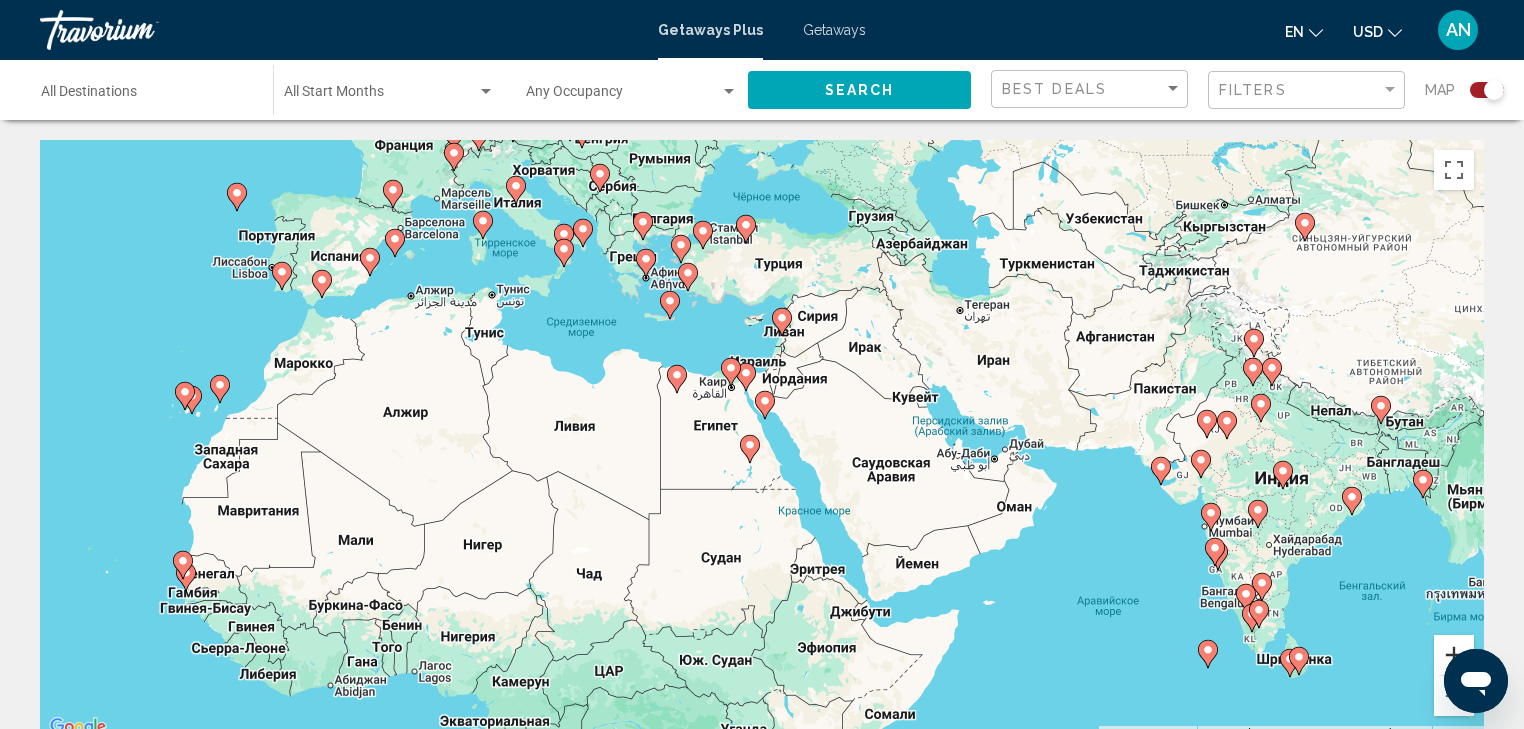type 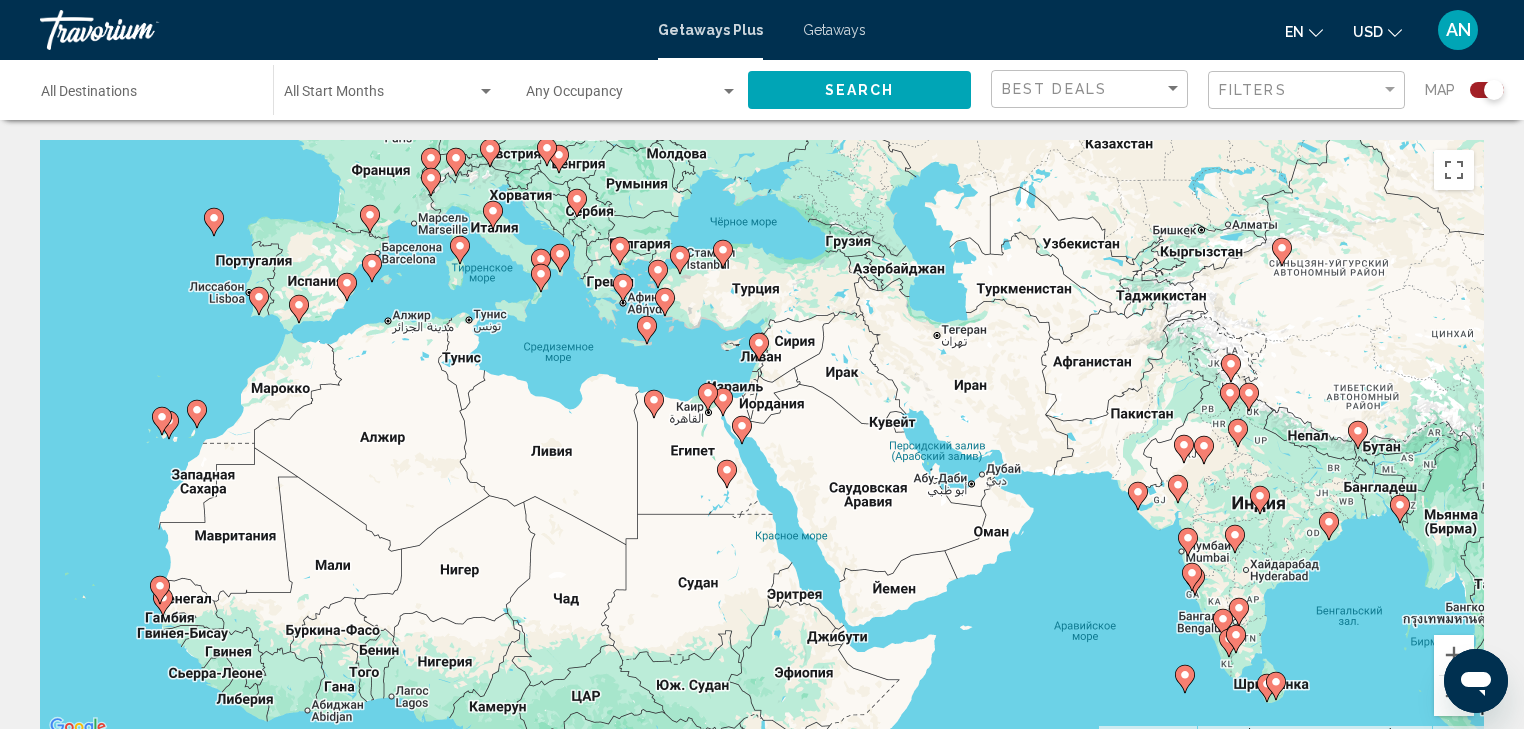 drag, startPoint x: 917, startPoint y: 439, endPoint x: 887, endPoint y: 445, distance: 30.594116 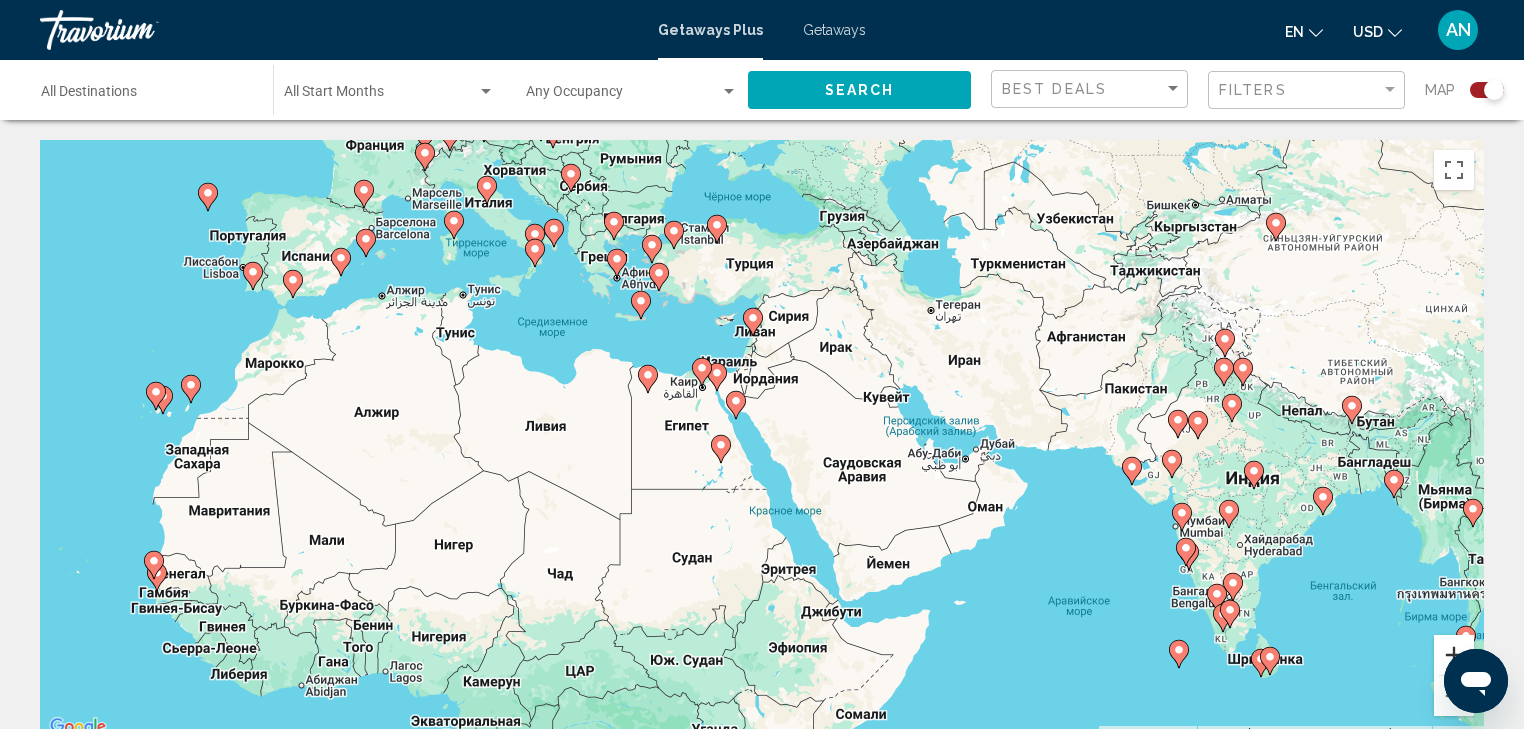 click at bounding box center [1454, 655] 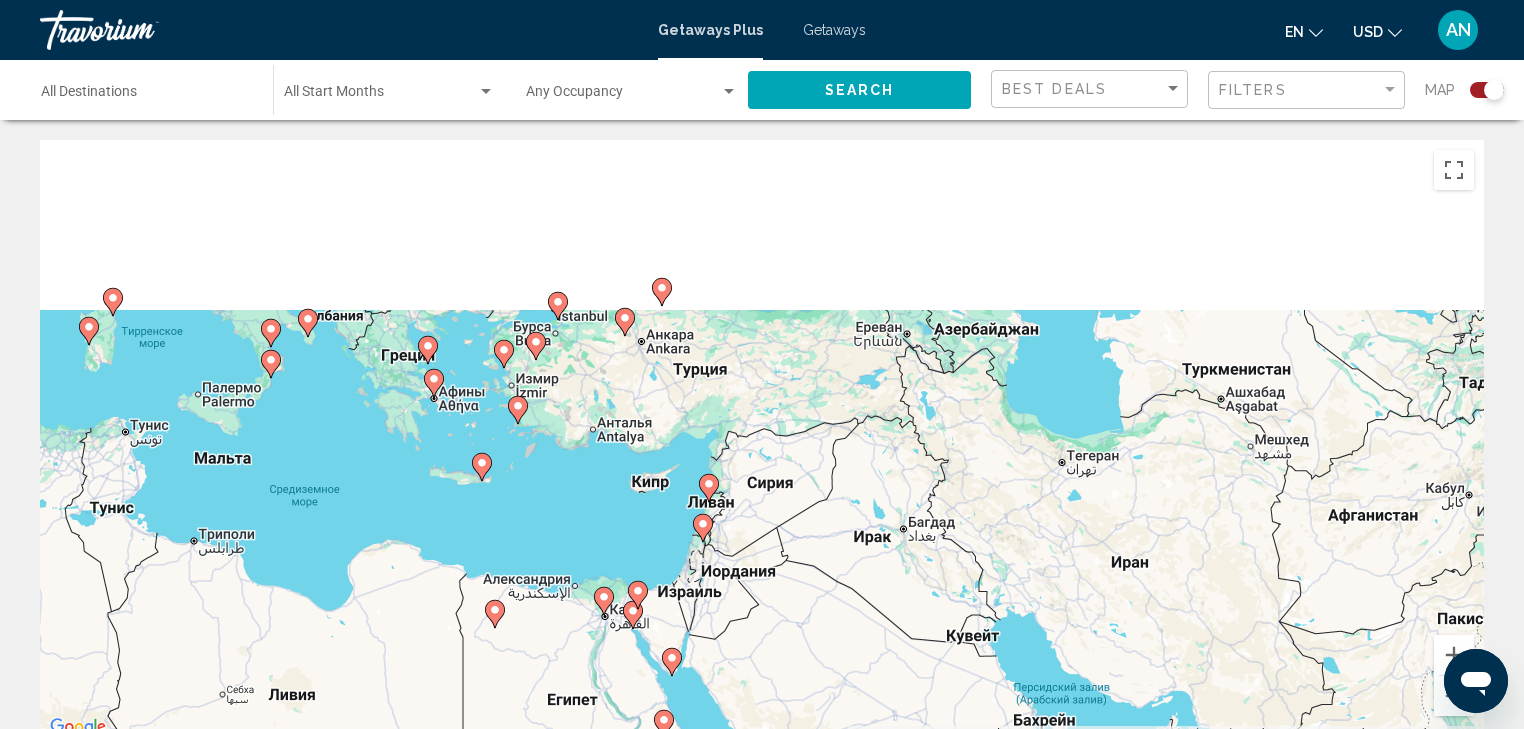 drag, startPoint x: 991, startPoint y: 356, endPoint x: 945, endPoint y: 656, distance: 303.50616 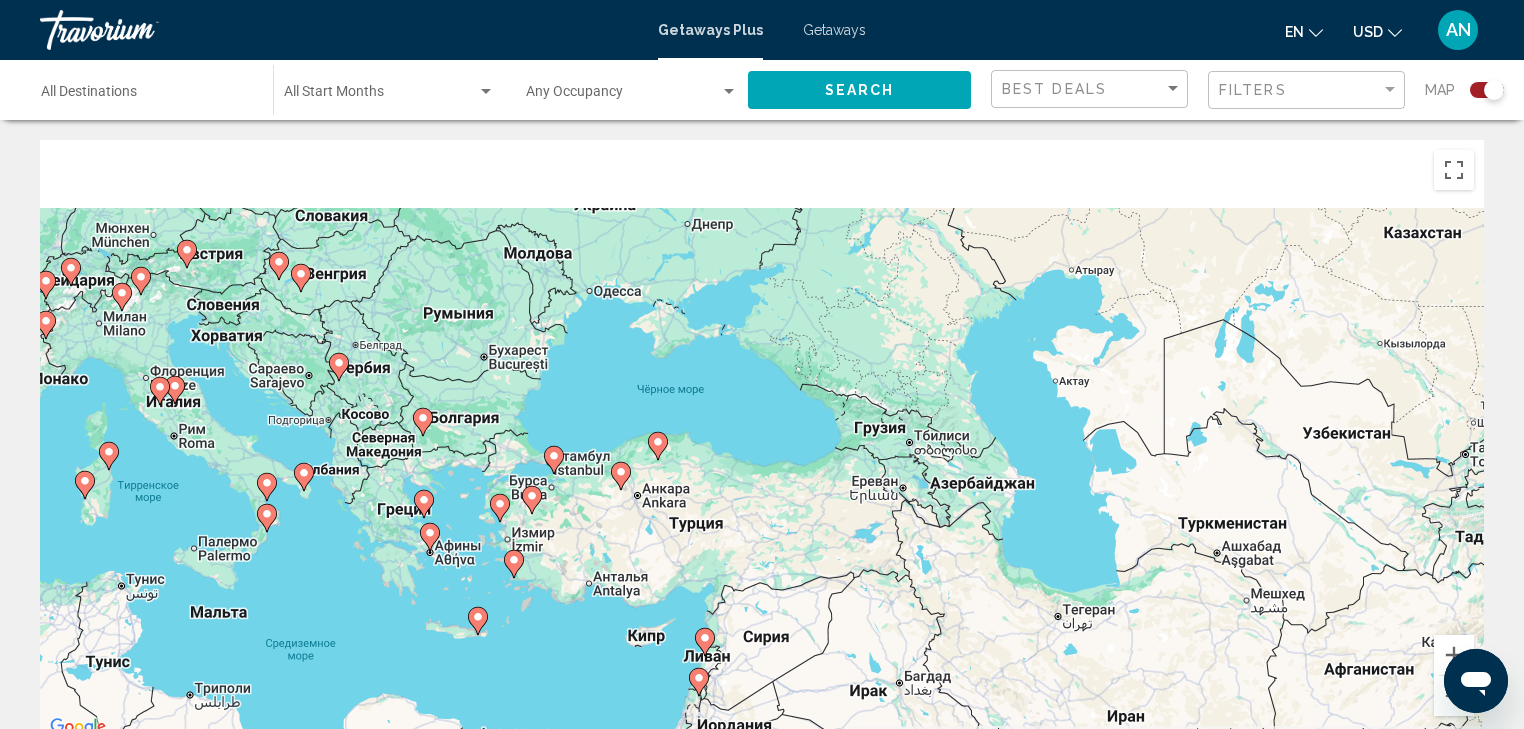 drag, startPoint x: 872, startPoint y: 444, endPoint x: 868, endPoint y: 532, distance: 88.09086 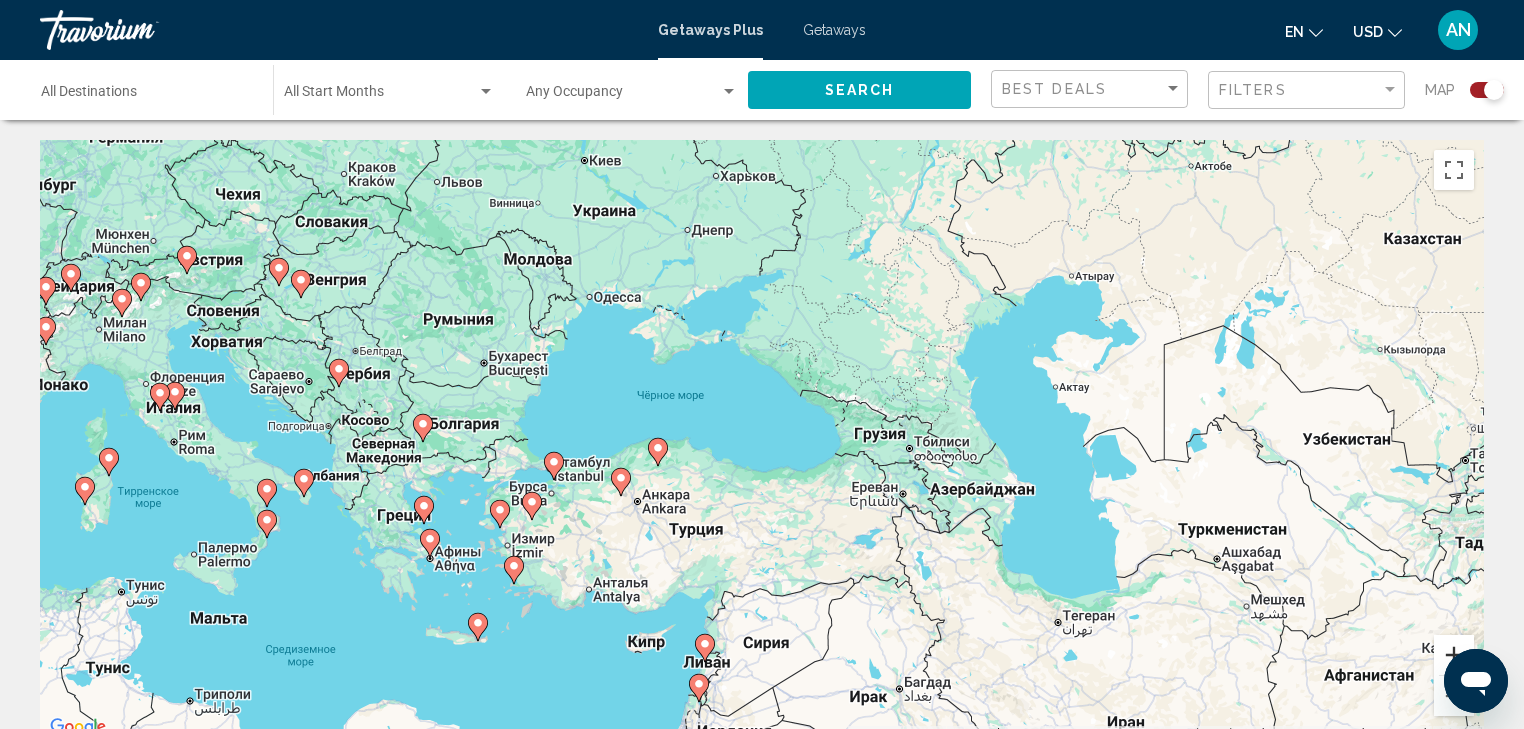 click at bounding box center (1454, 655) 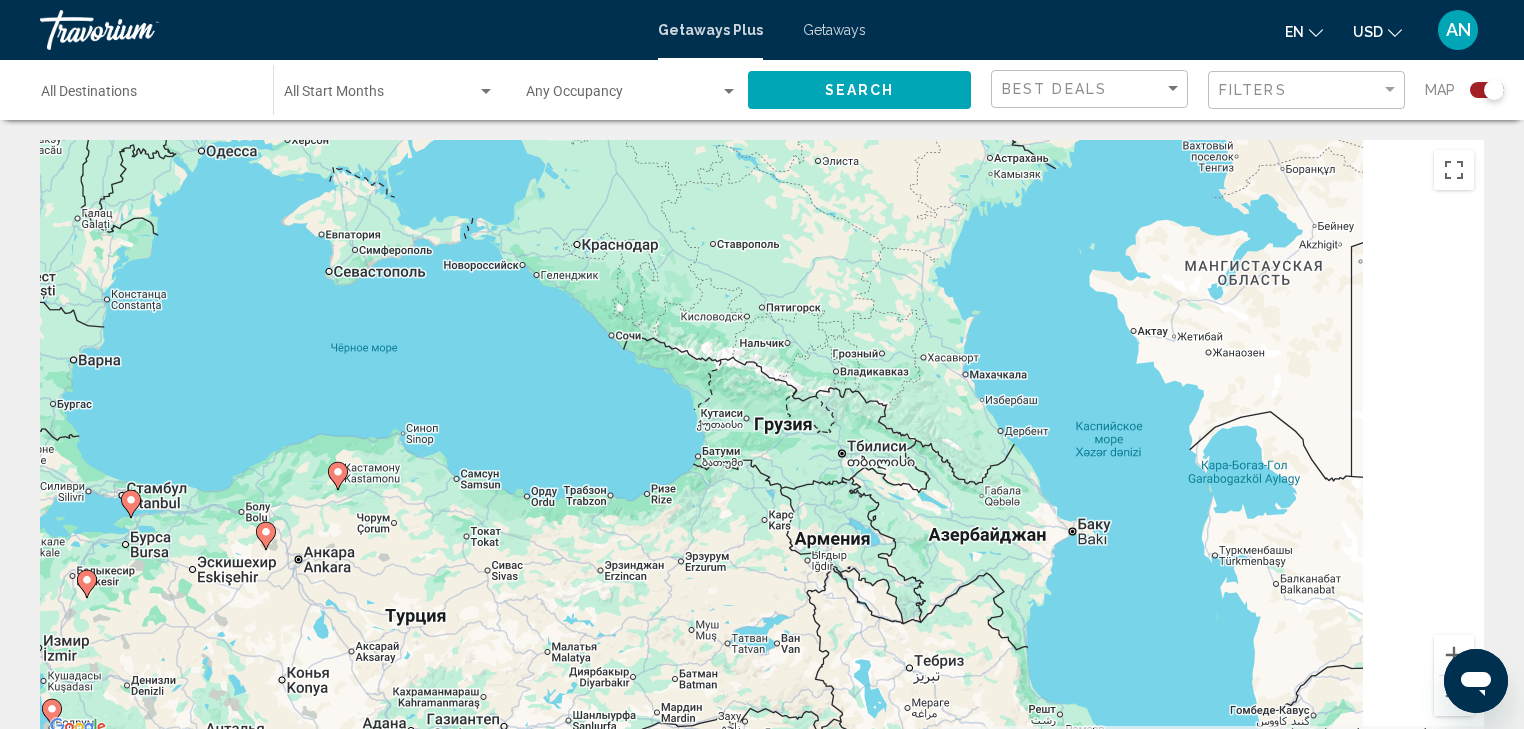 drag, startPoint x: 811, startPoint y: 542, endPoint x: 777, endPoint y: 536, distance: 34.525352 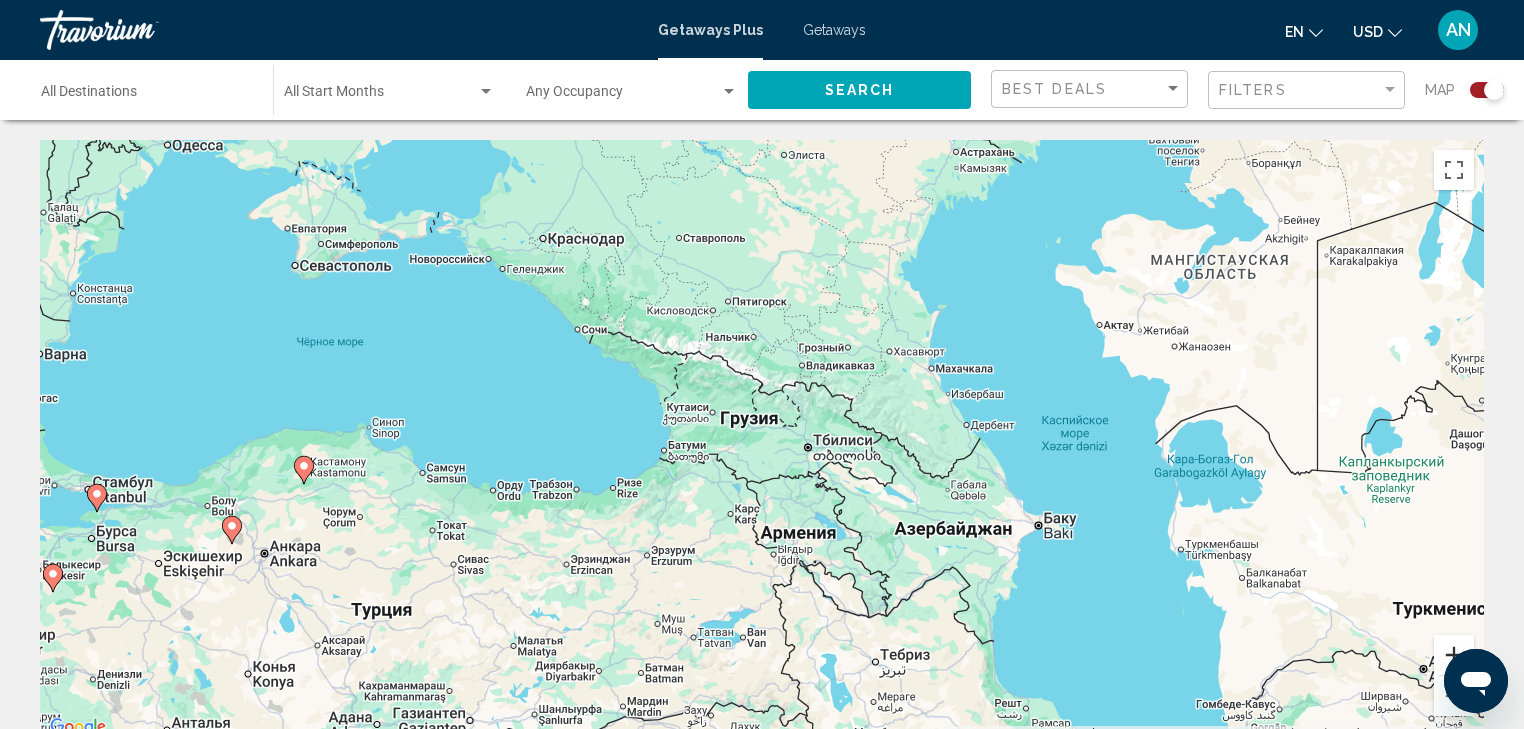 click at bounding box center (1454, 655) 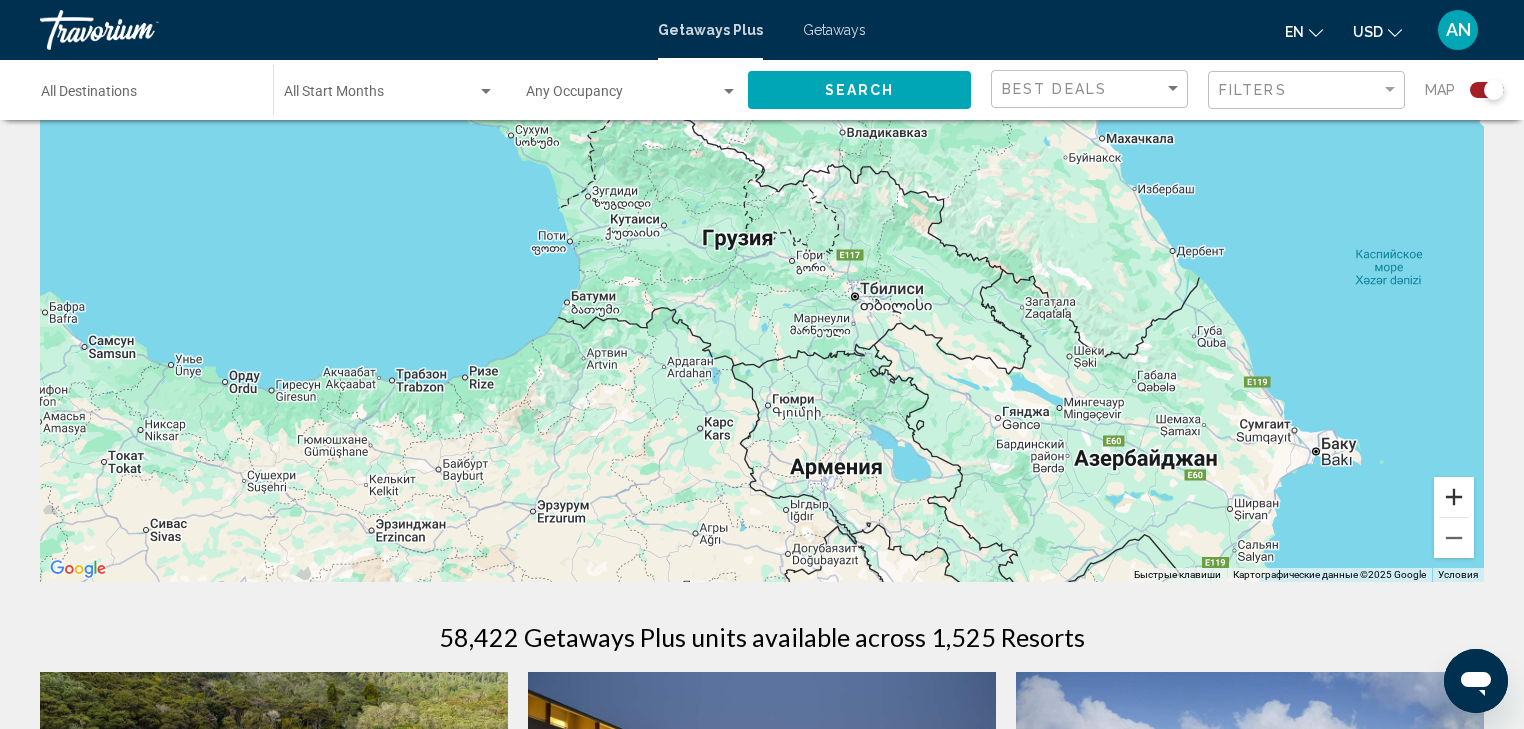 scroll, scrollTop: 160, scrollLeft: 0, axis: vertical 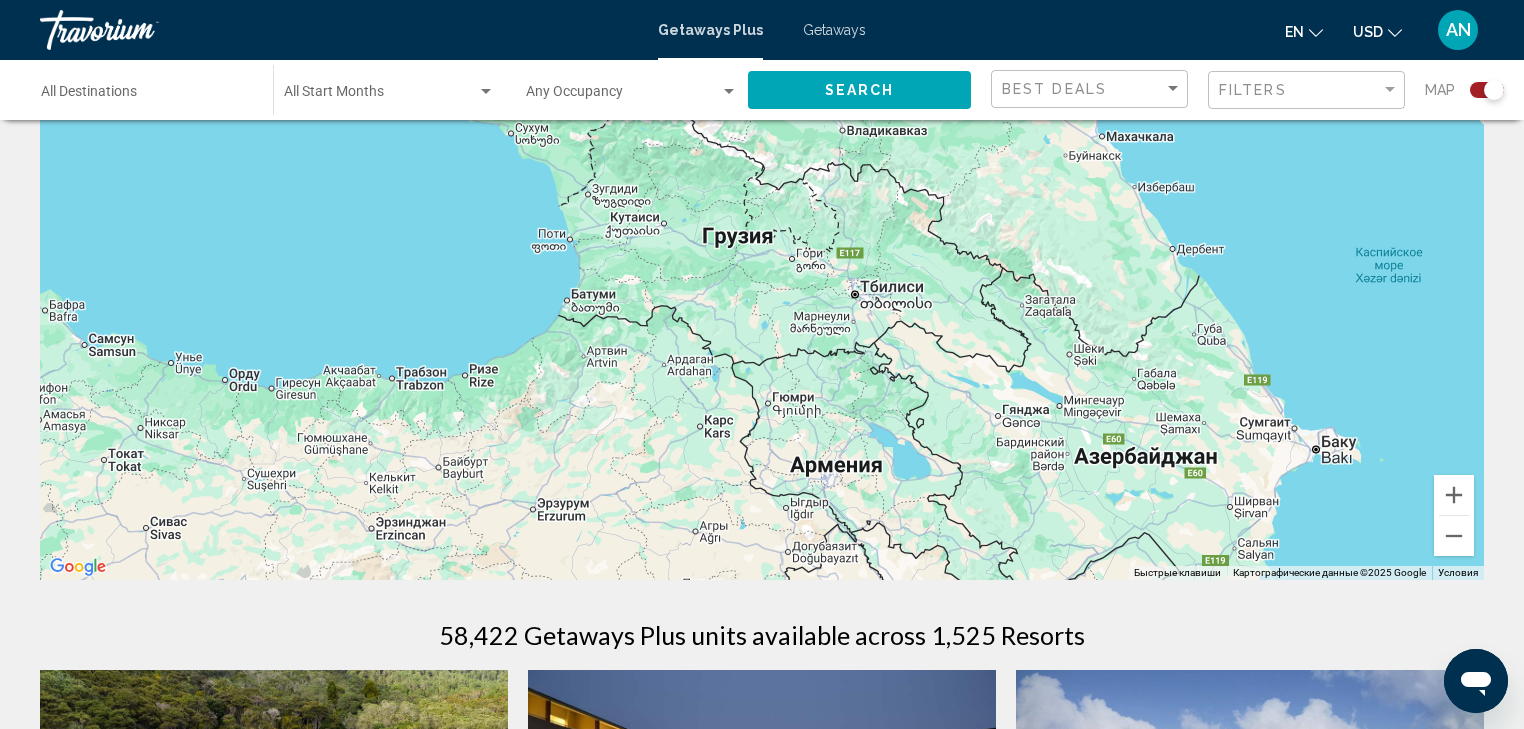 click on "Getaways" at bounding box center [834, 30] 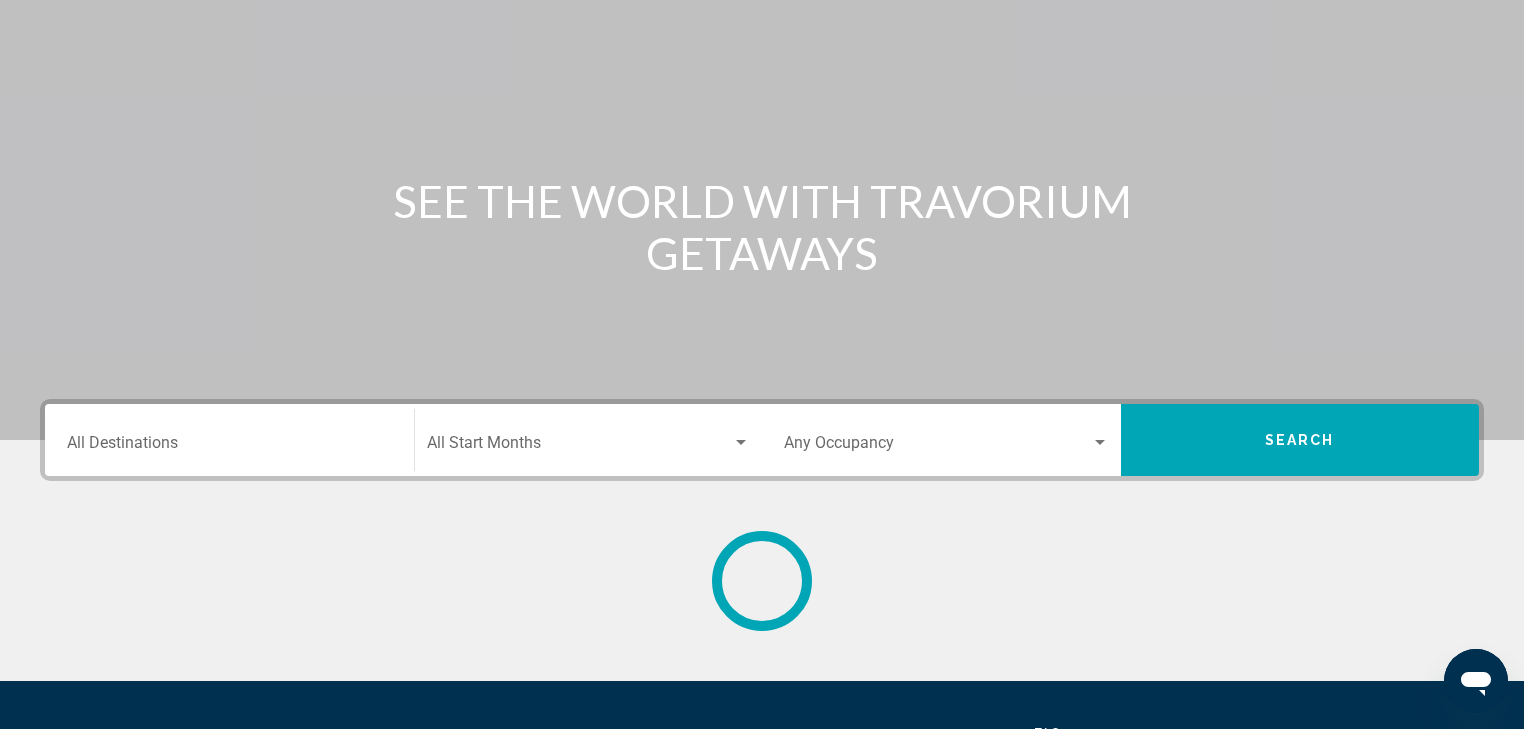 scroll, scrollTop: 0, scrollLeft: 0, axis: both 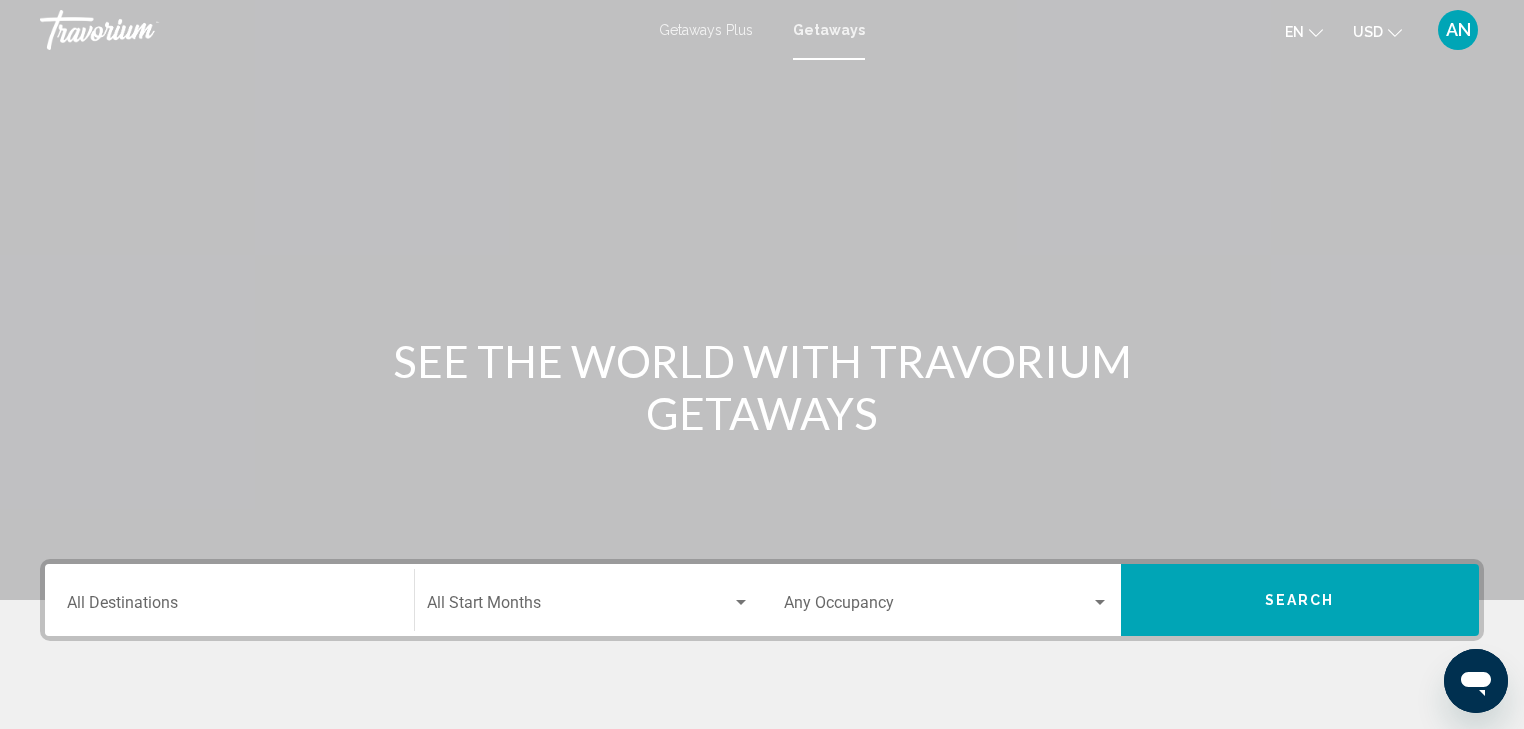 click on "Destination All Destinations" at bounding box center (229, 600) 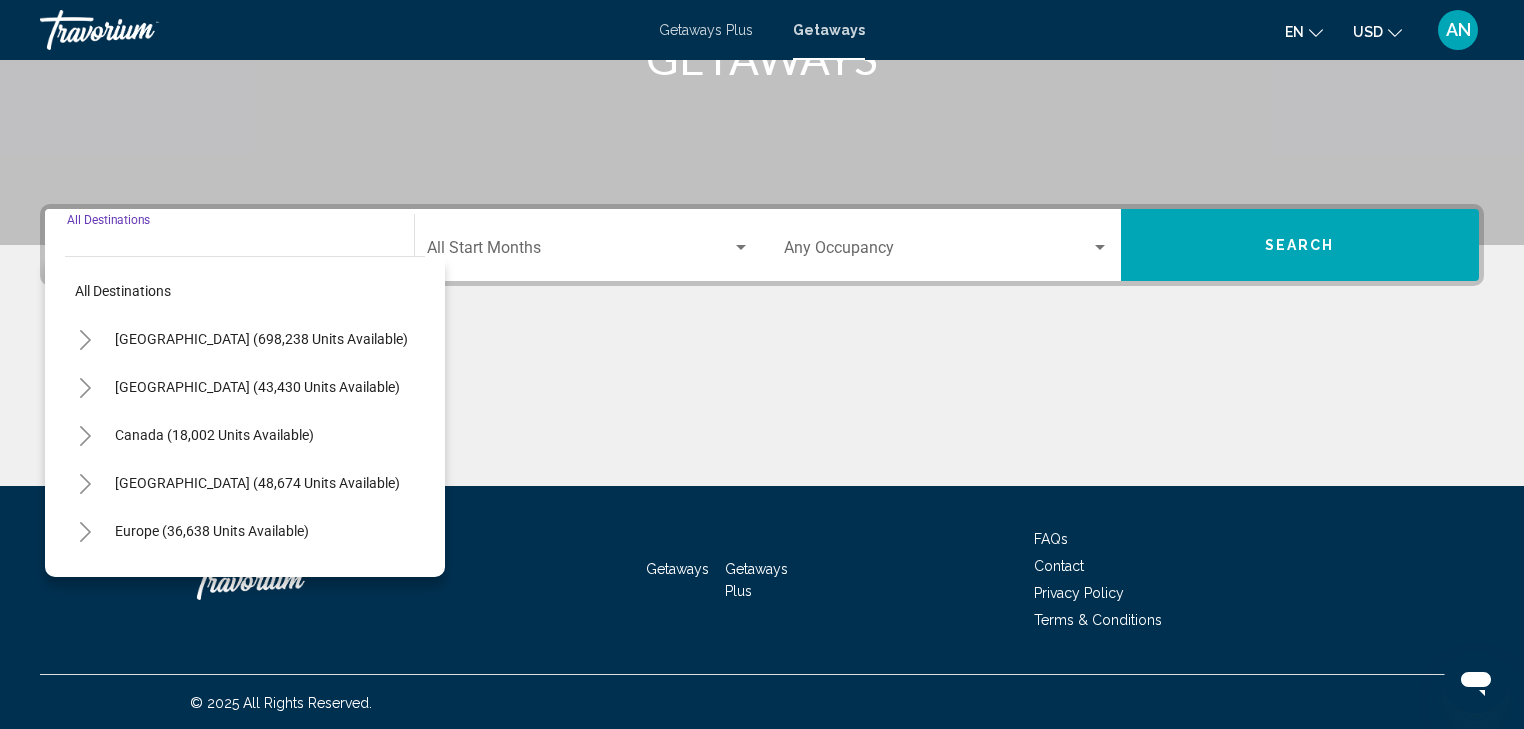 scroll, scrollTop: 356, scrollLeft: 0, axis: vertical 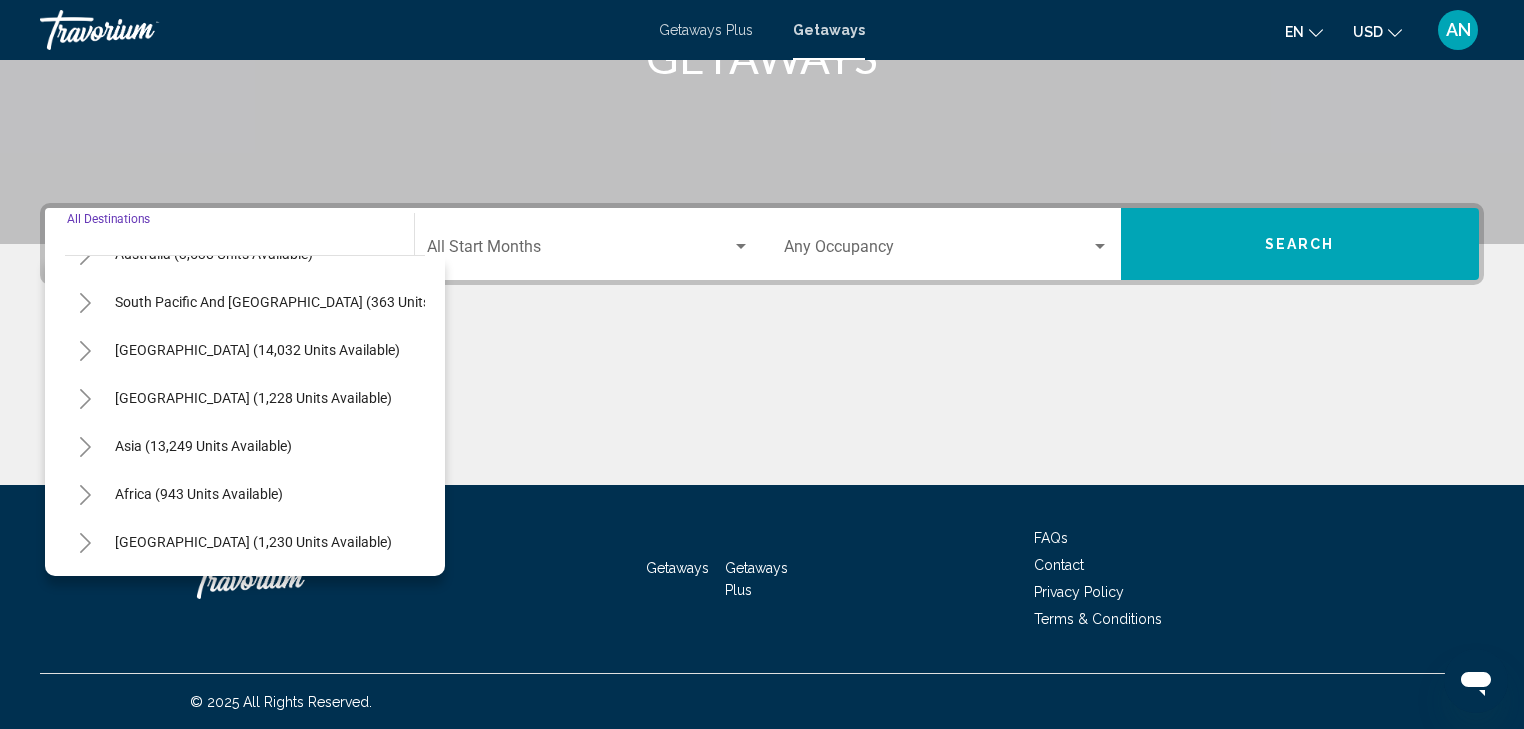 click on "Start Month All Start Months" 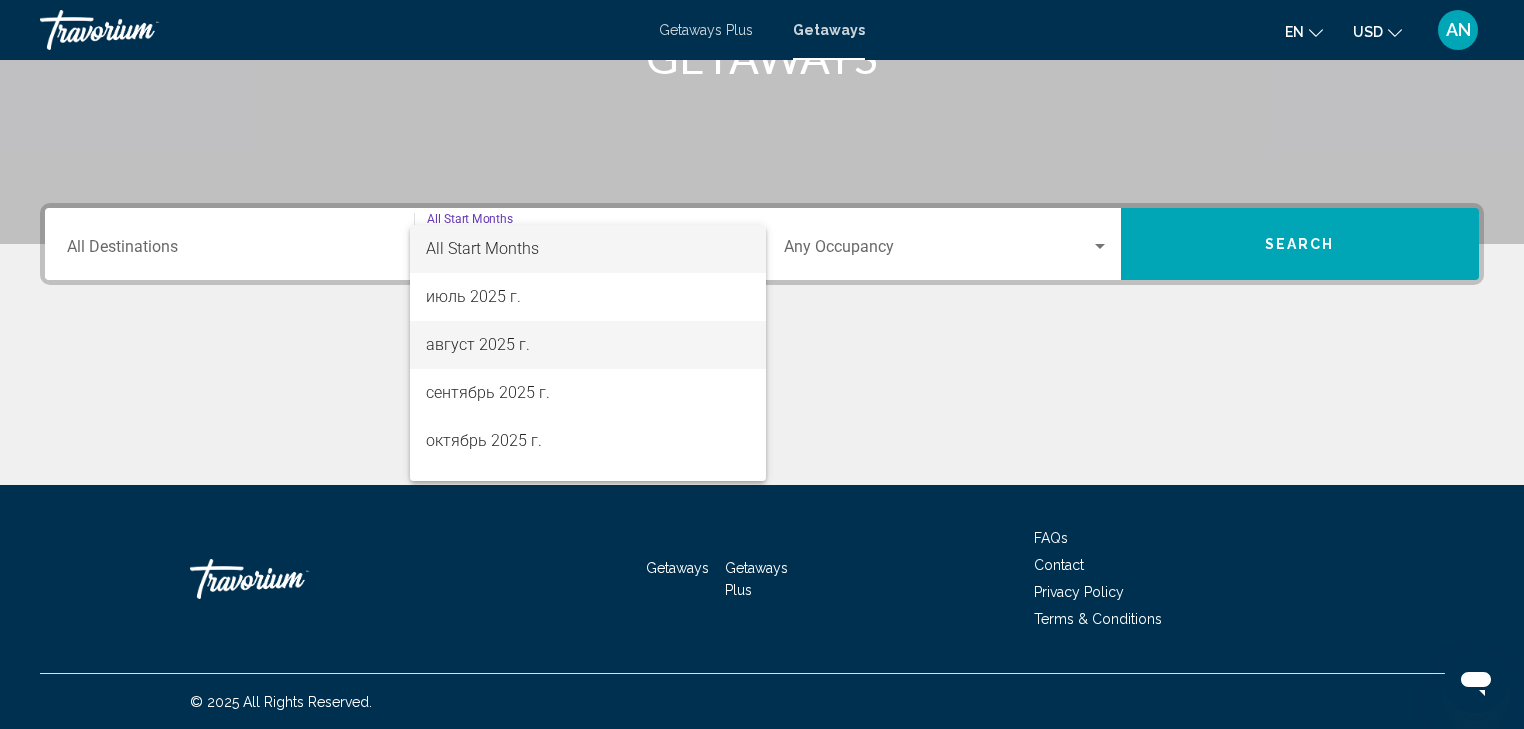 click on "август 2025 г." at bounding box center [588, 345] 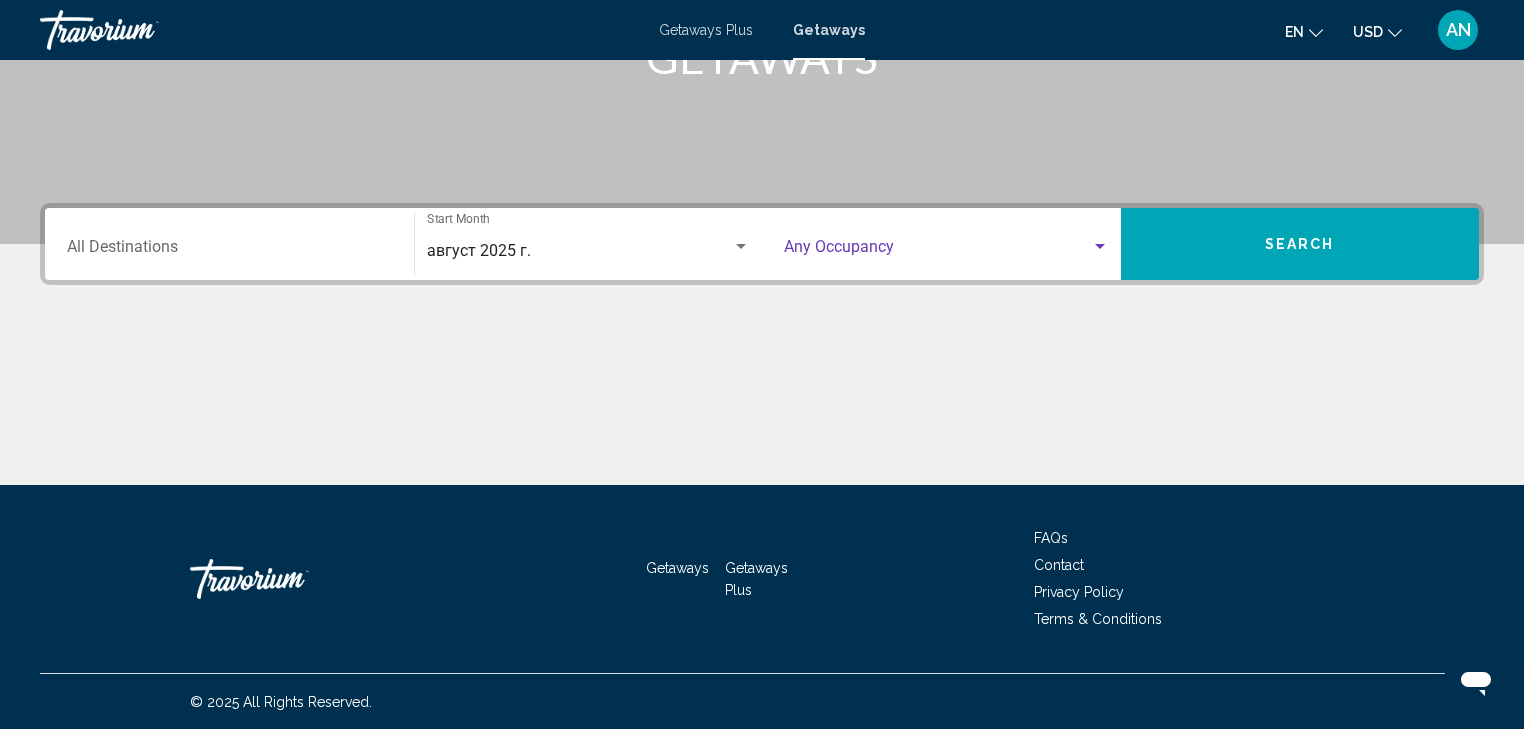 click at bounding box center (937, 251) 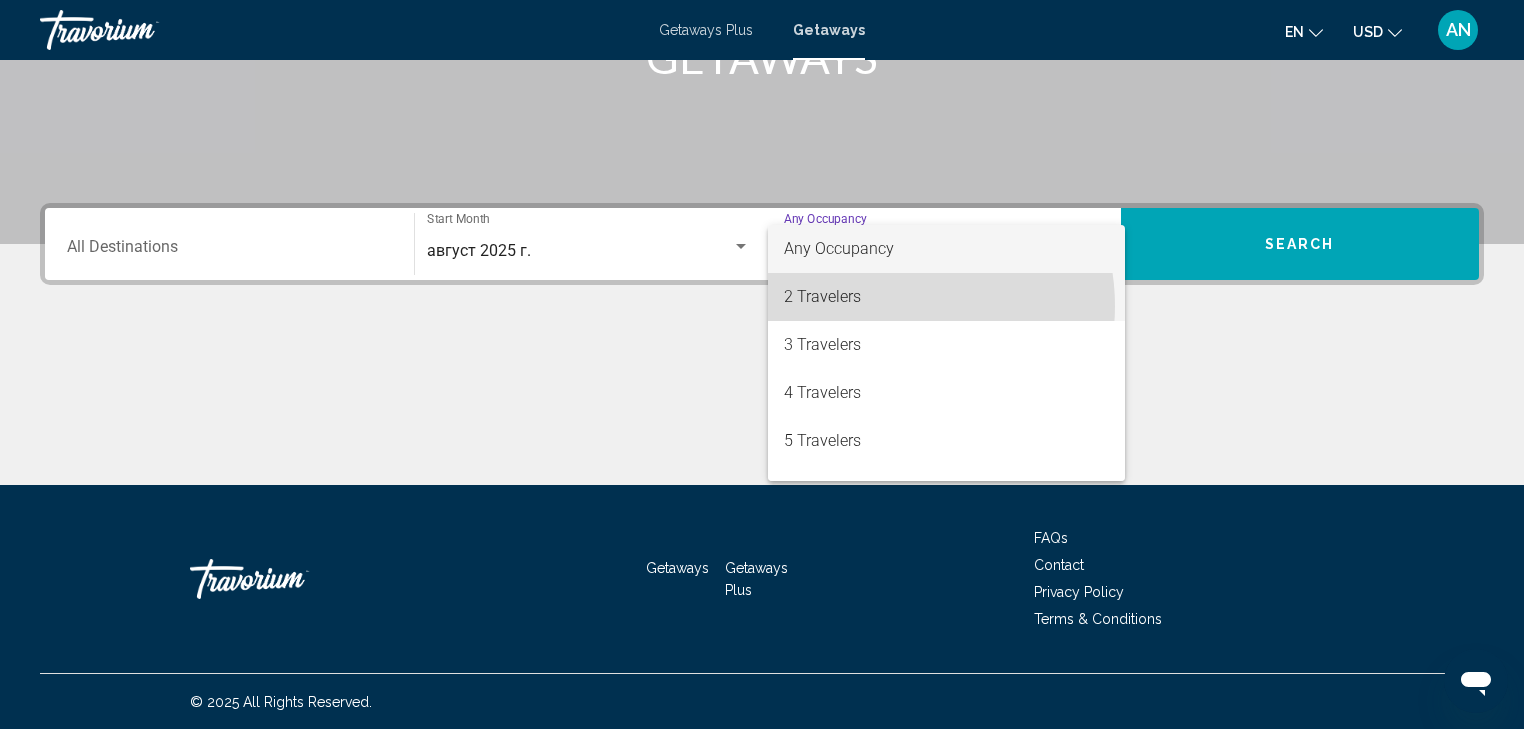 click on "2 Travelers" at bounding box center (946, 297) 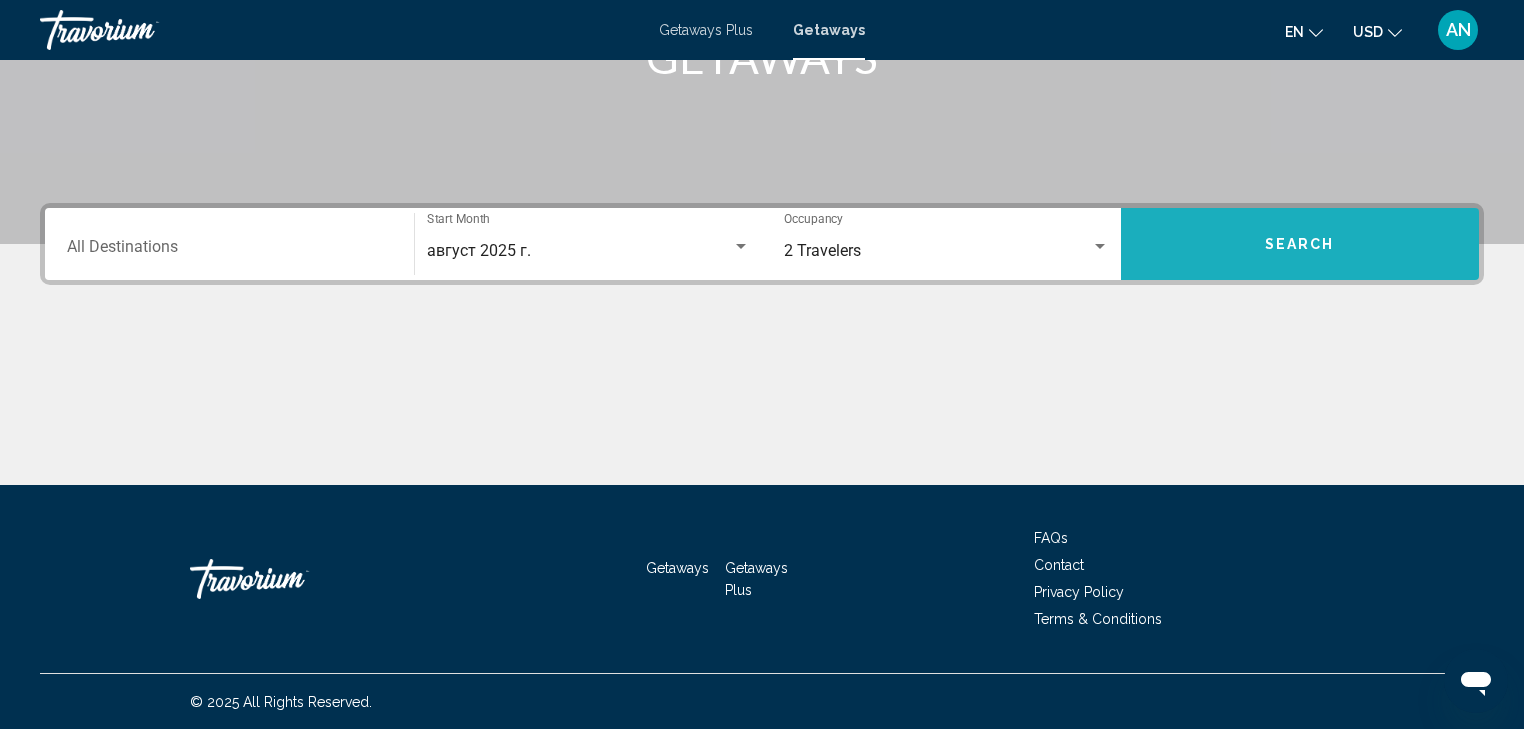 click on "Search" at bounding box center (1300, 244) 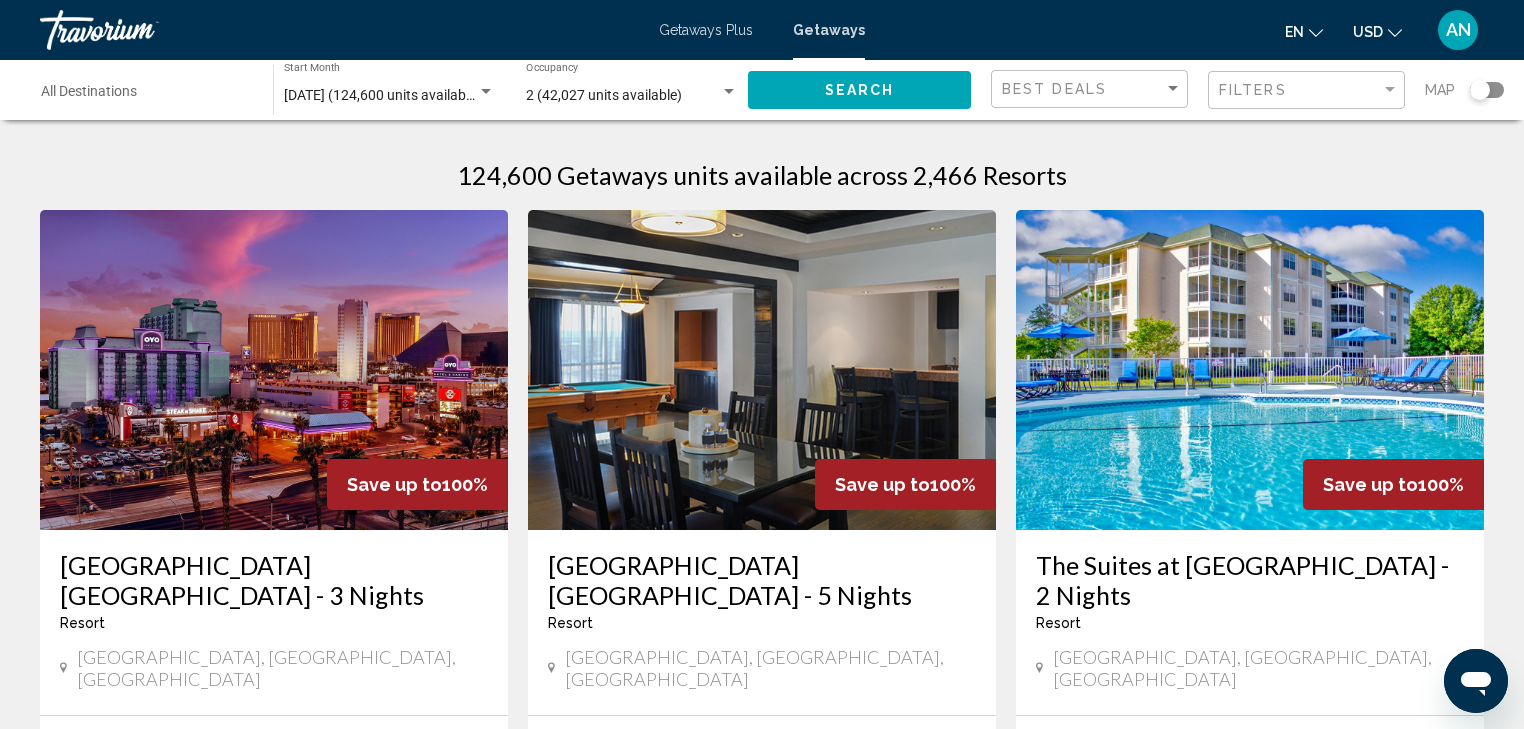 click 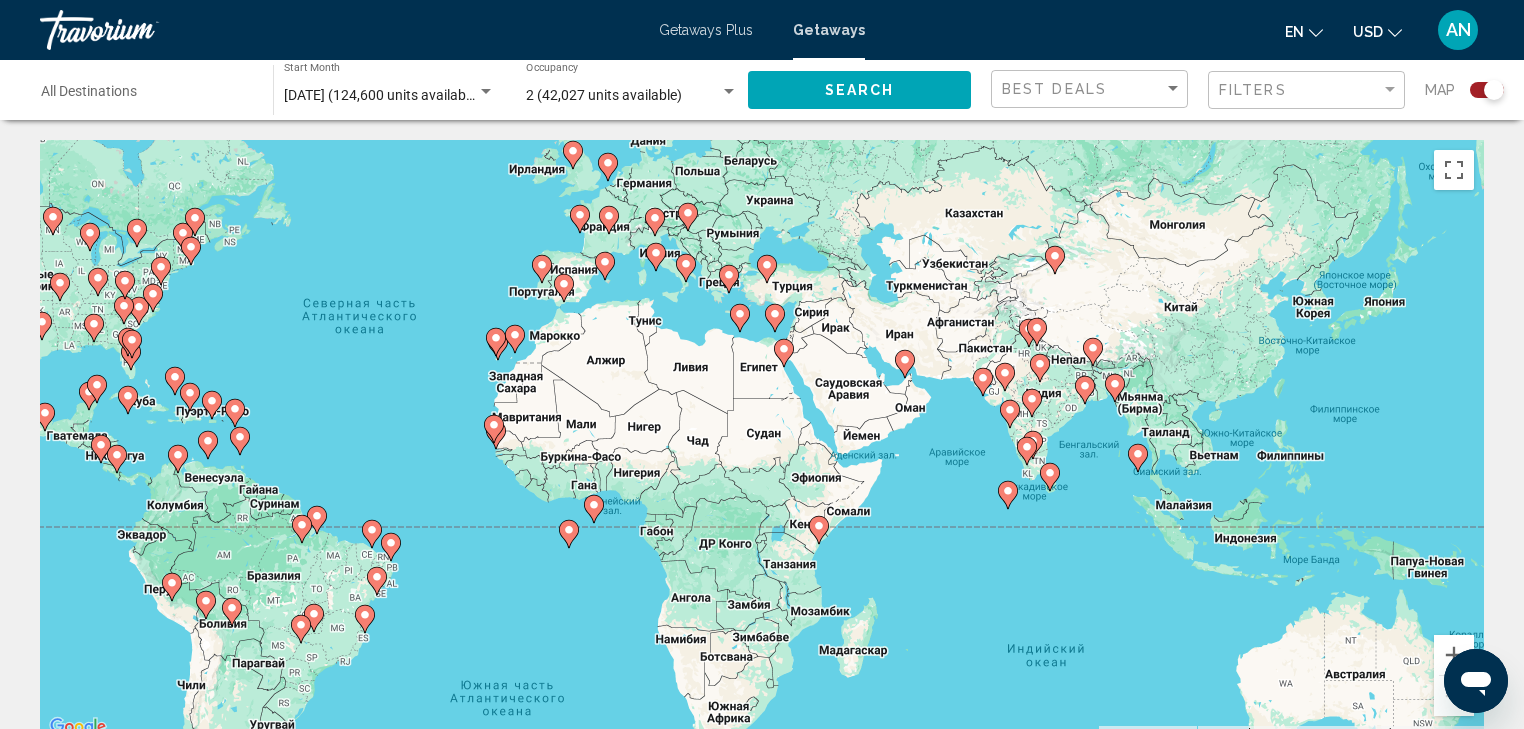 drag, startPoint x: 945, startPoint y: 496, endPoint x: 604, endPoint y: 380, distance: 360.19022 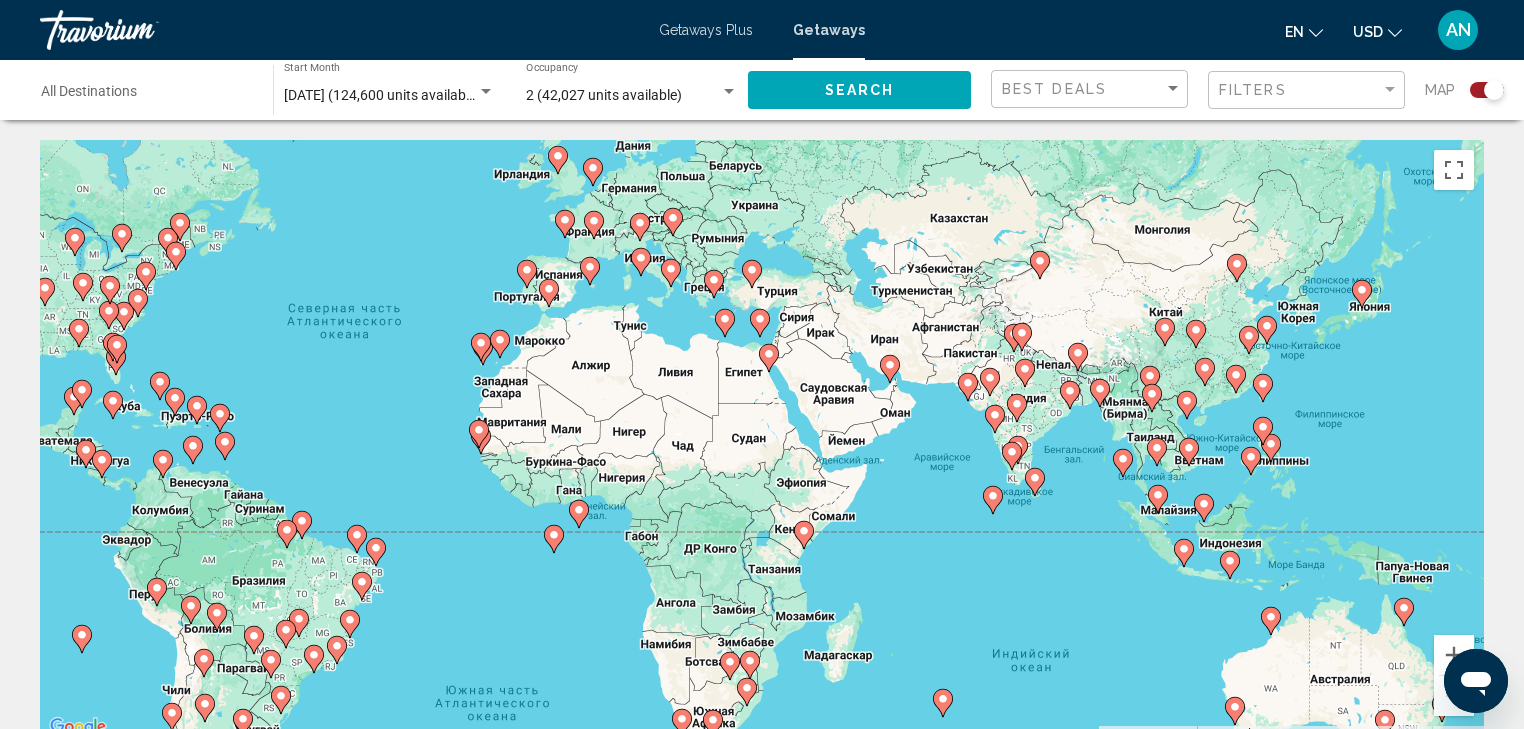 click 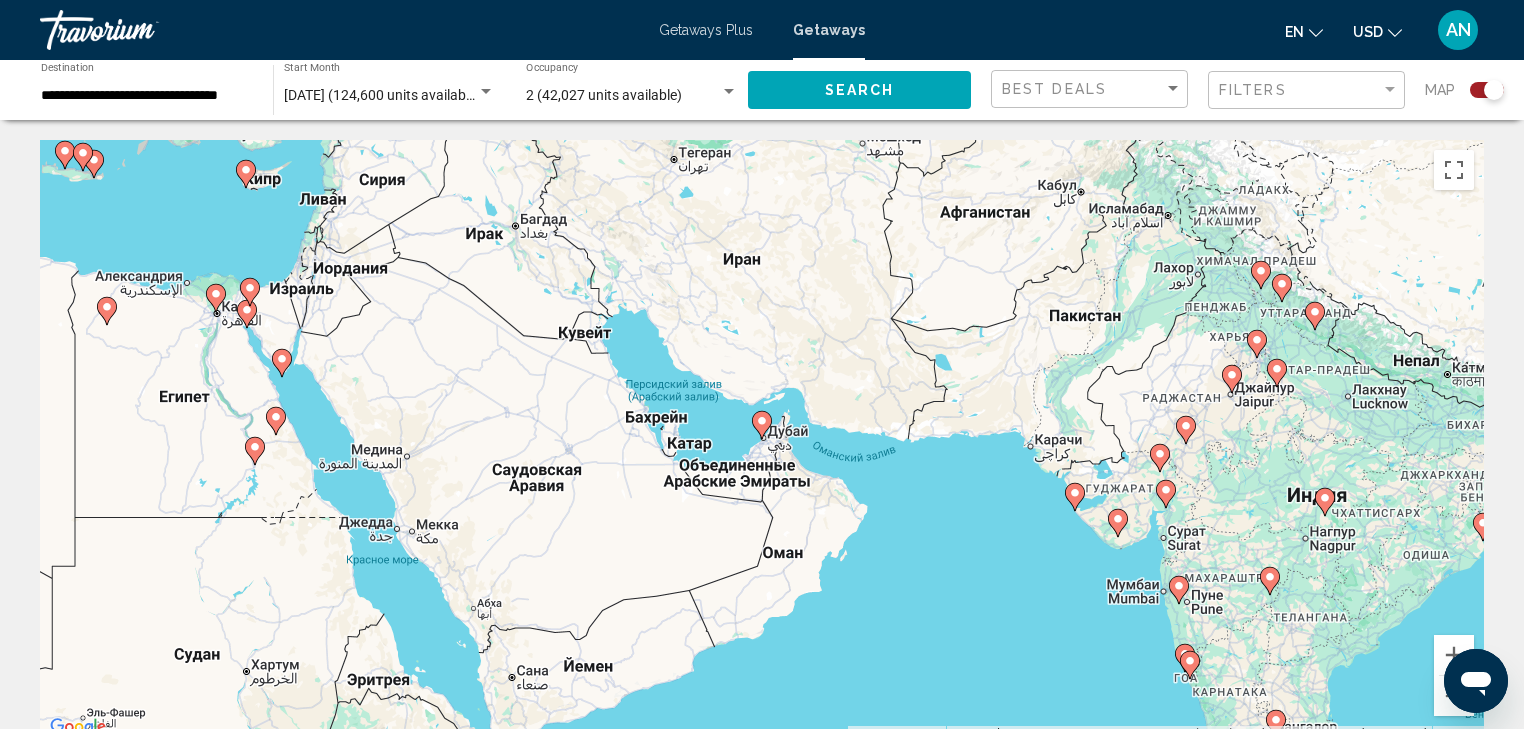 click 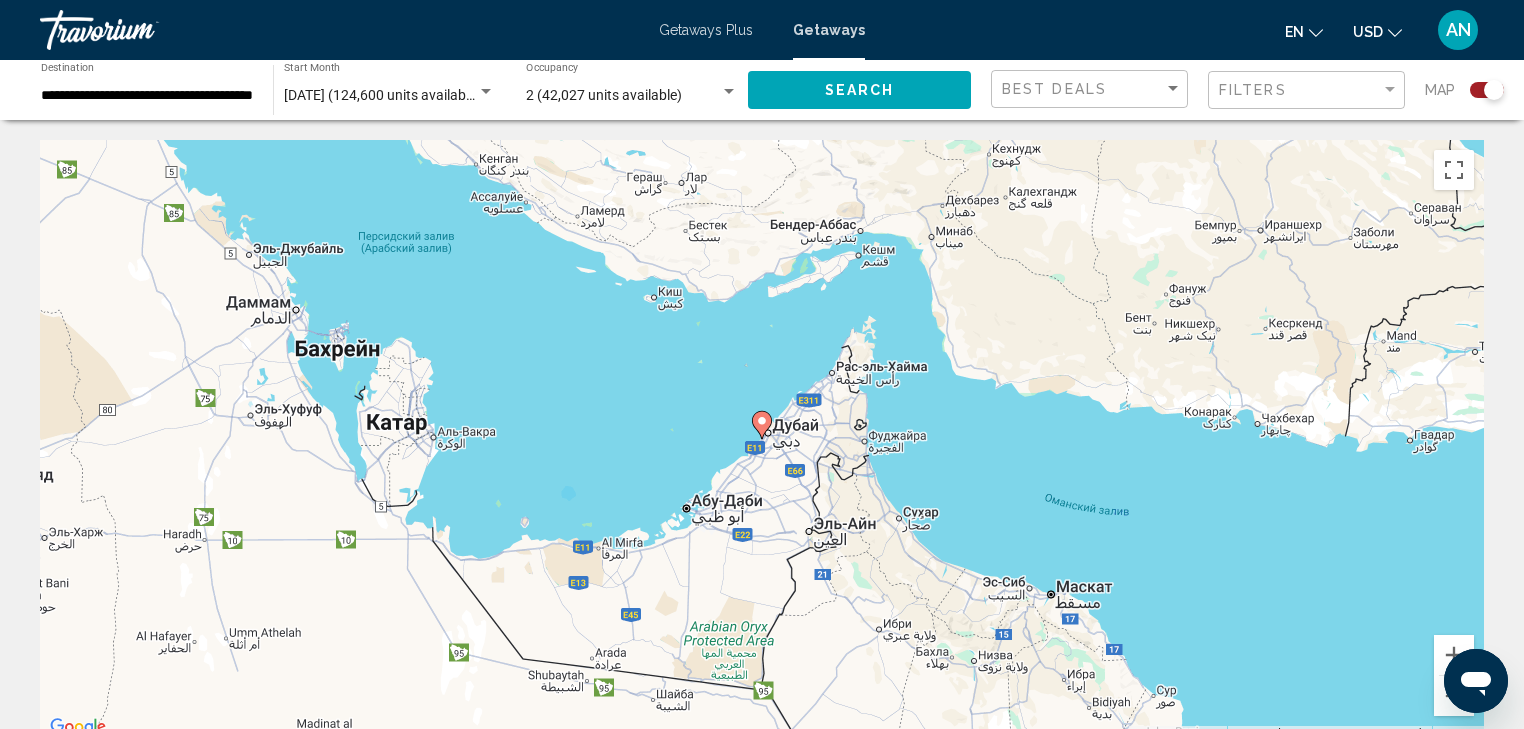 click 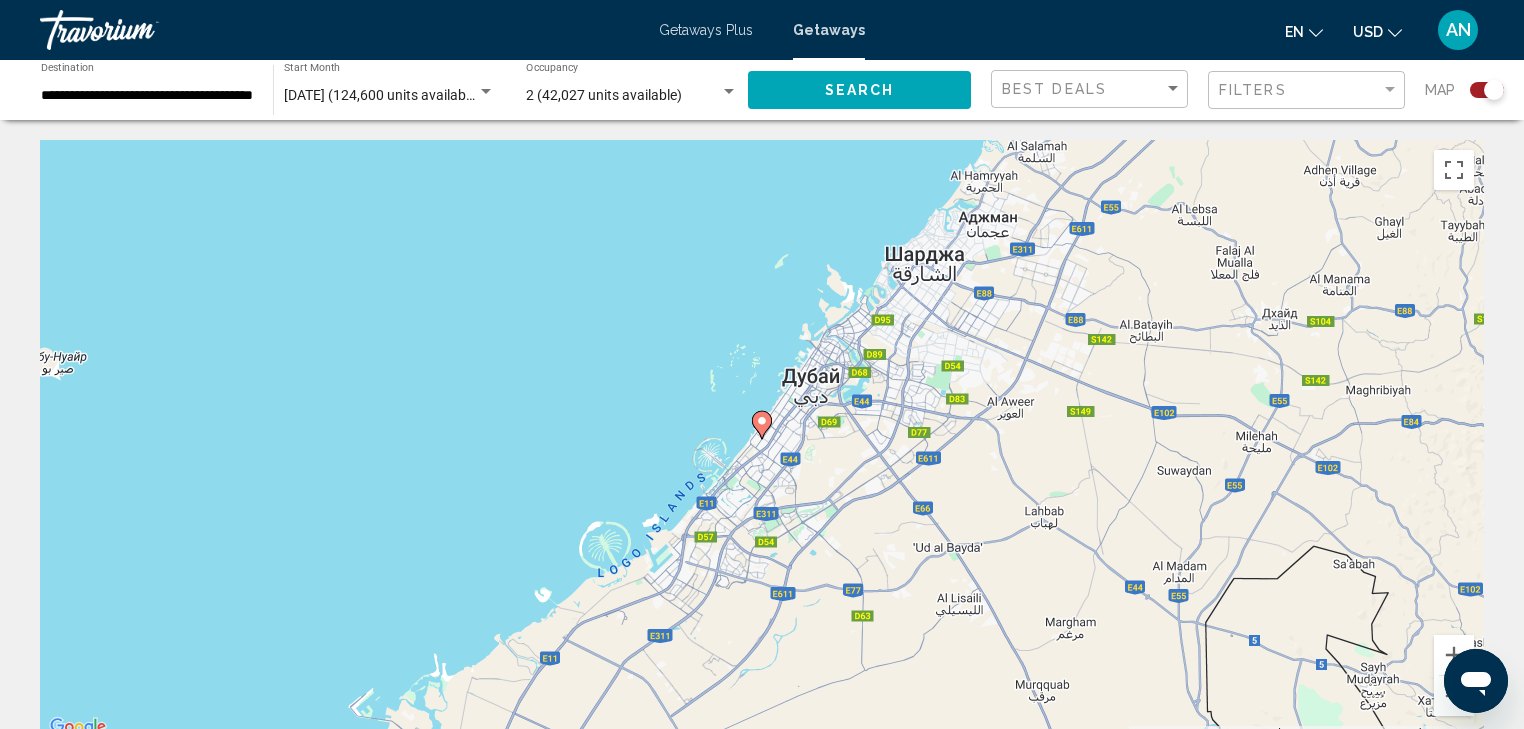click 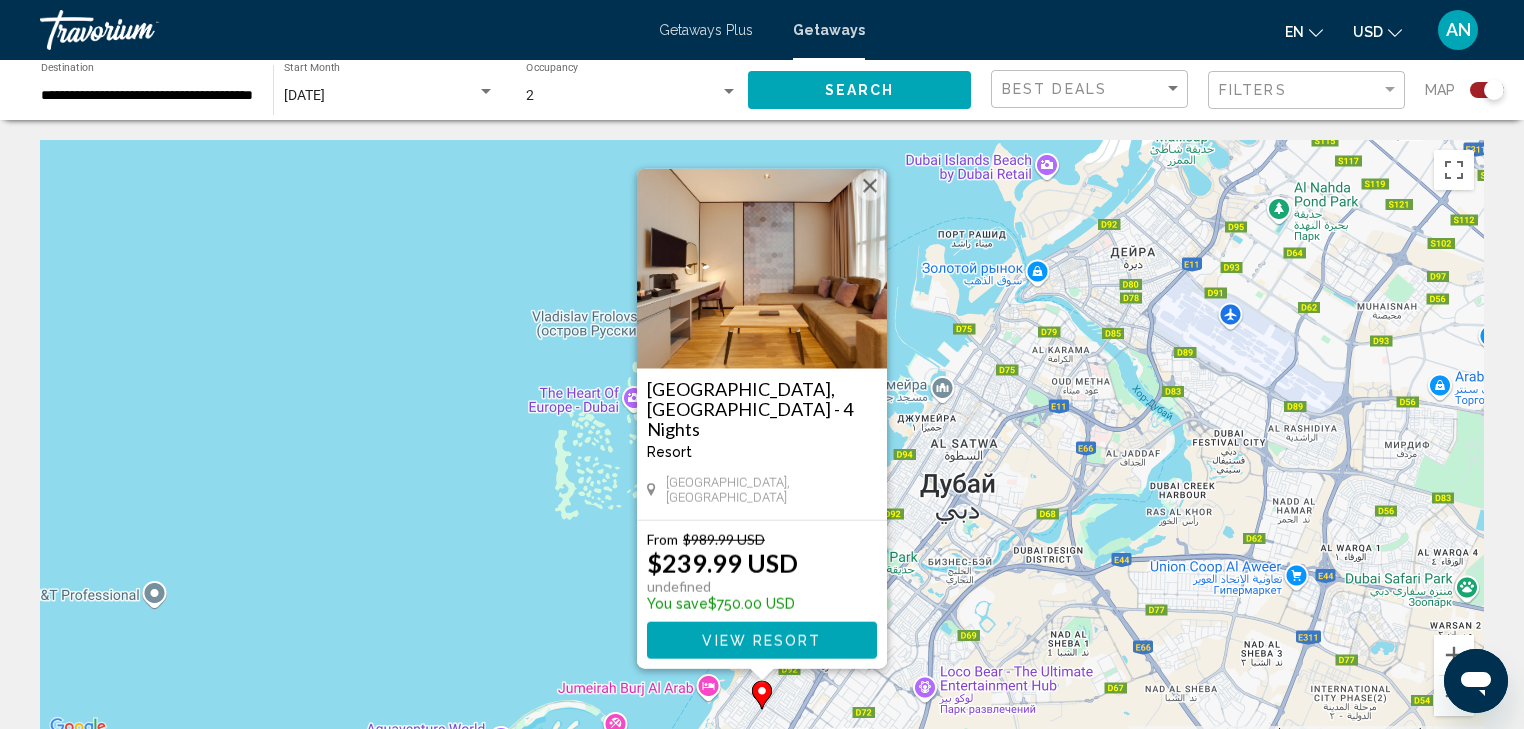click on "[GEOGRAPHIC_DATA], [GEOGRAPHIC_DATA] - 4 Nights  Resort  -  This is an adults only resort" at bounding box center (762, 427) 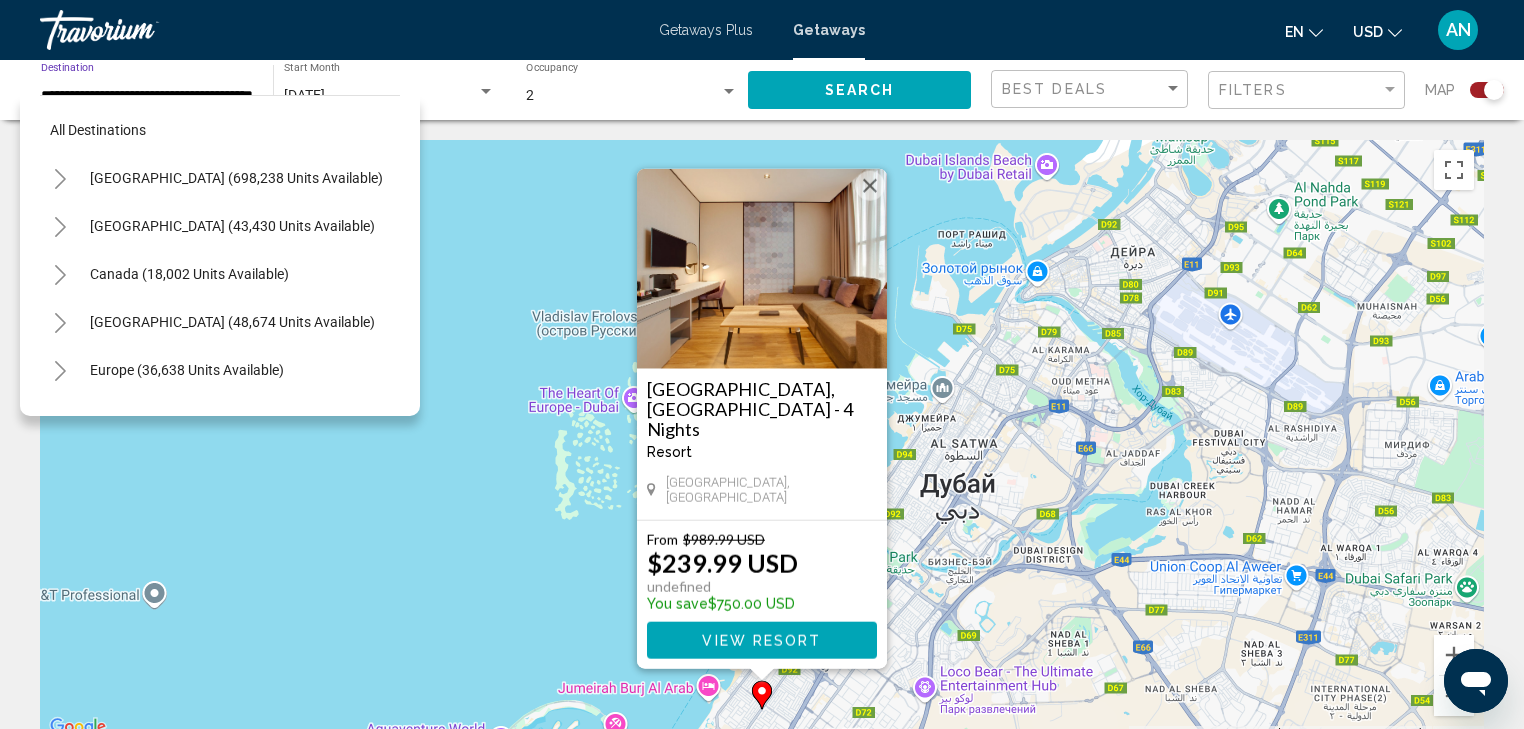 scroll, scrollTop: 528, scrollLeft: 0, axis: vertical 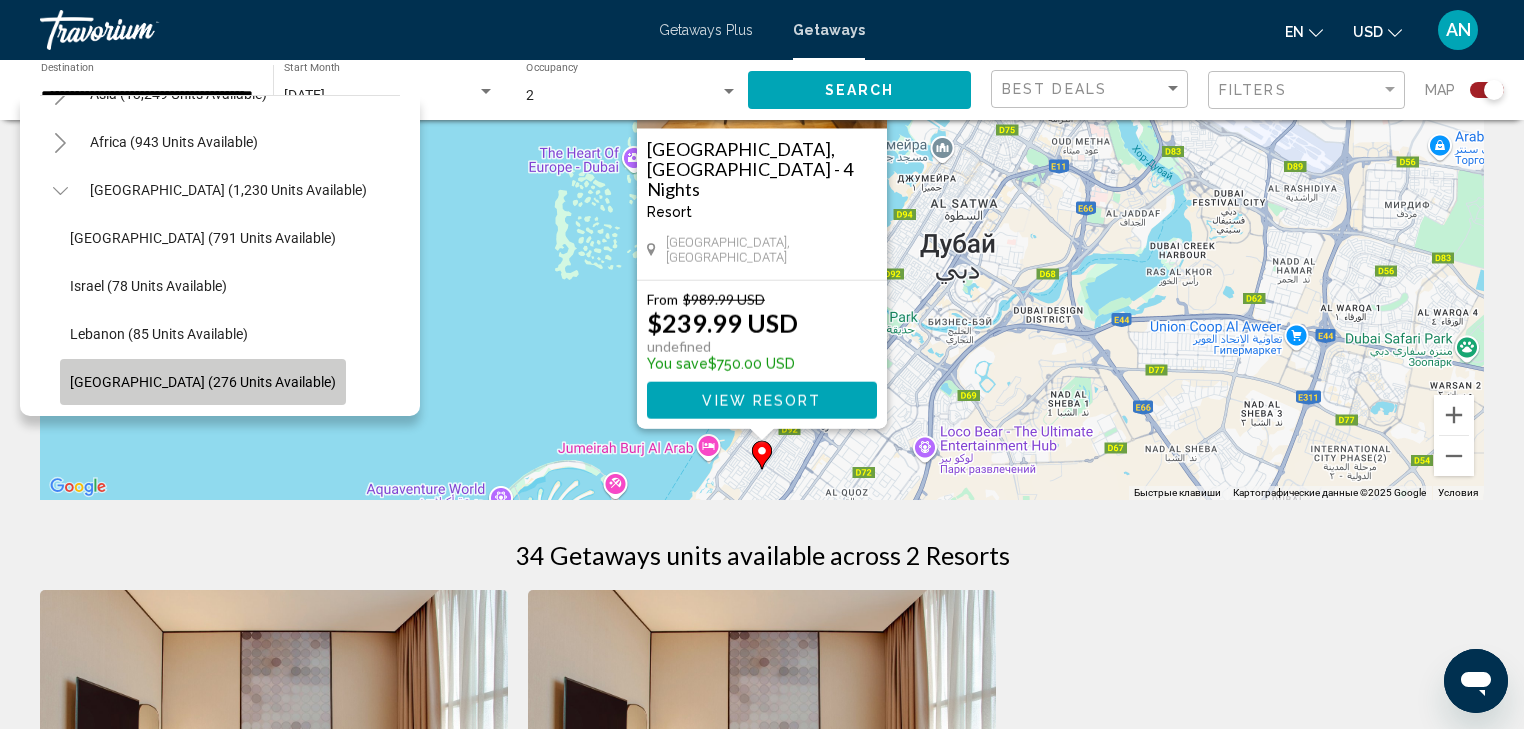 click on "[GEOGRAPHIC_DATA] (276 units available)" 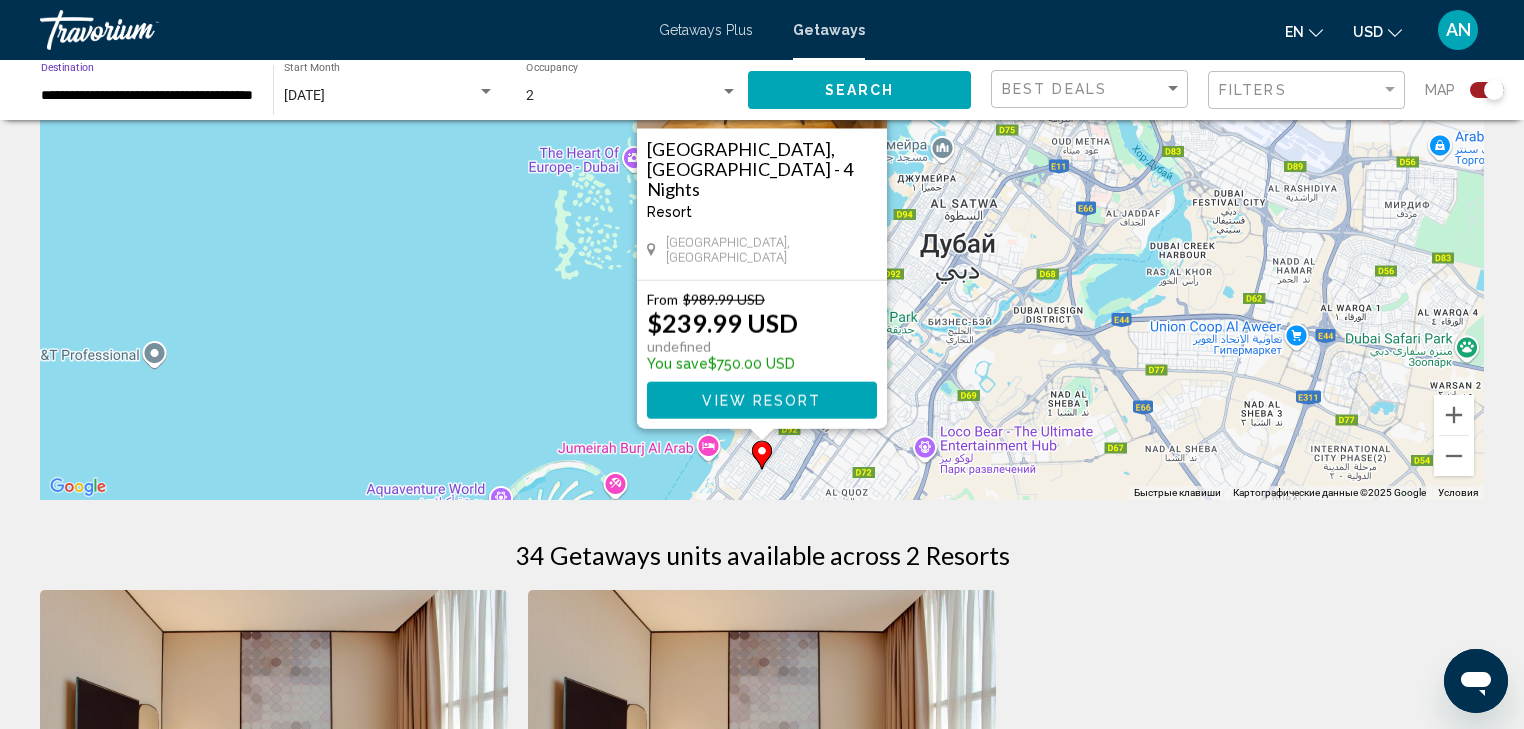 click on "View Resort" at bounding box center (761, 401) 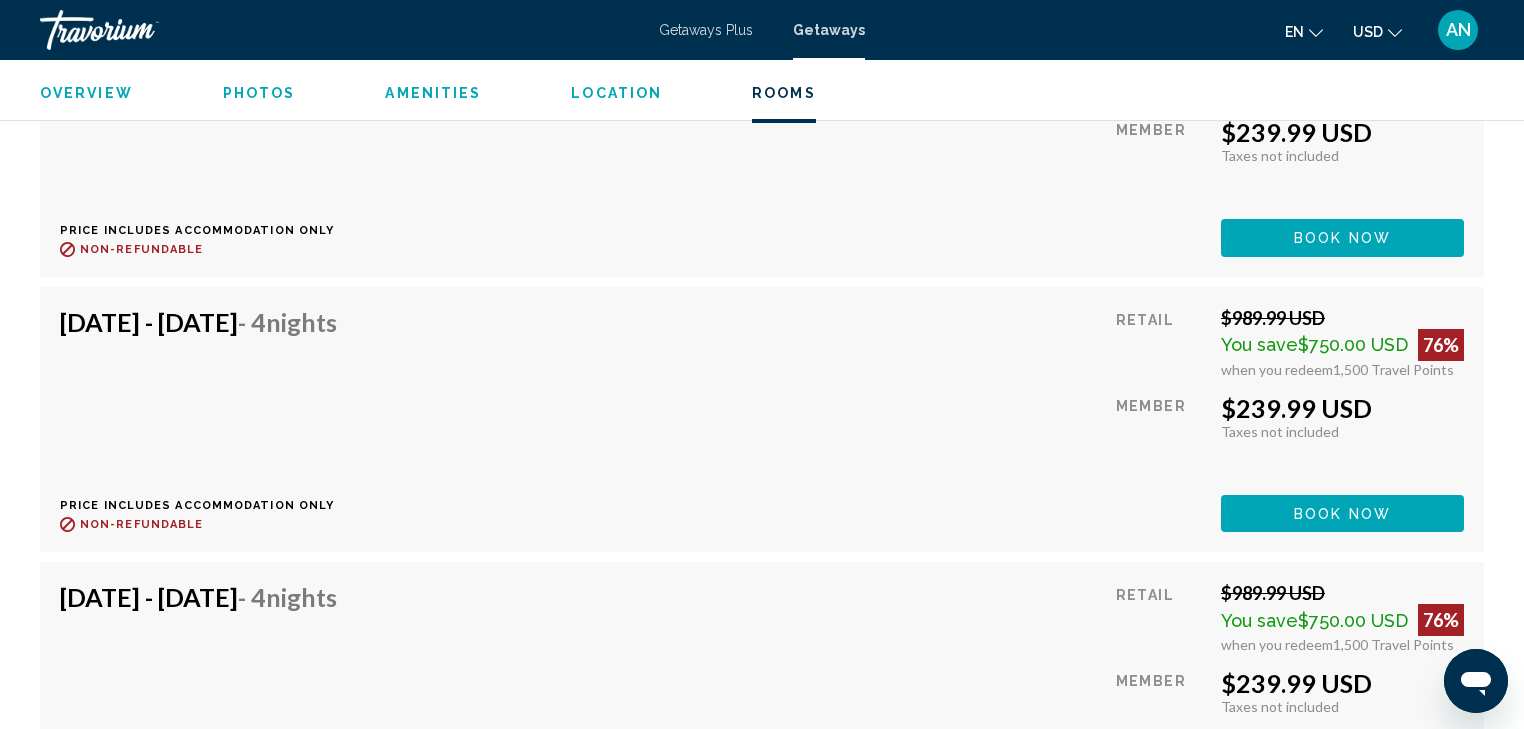 scroll, scrollTop: 4160, scrollLeft: 0, axis: vertical 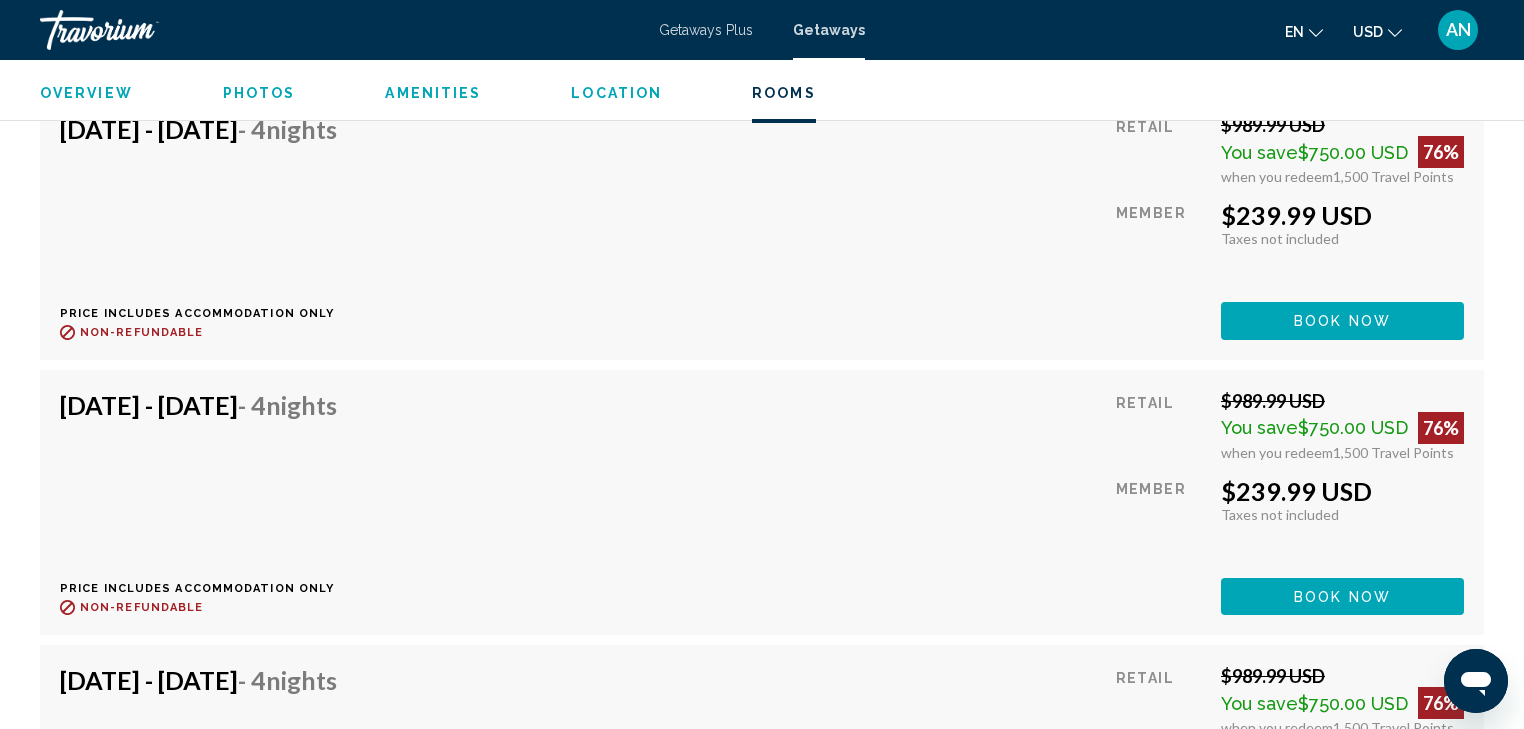 click on "Book now" at bounding box center [1342, 46] 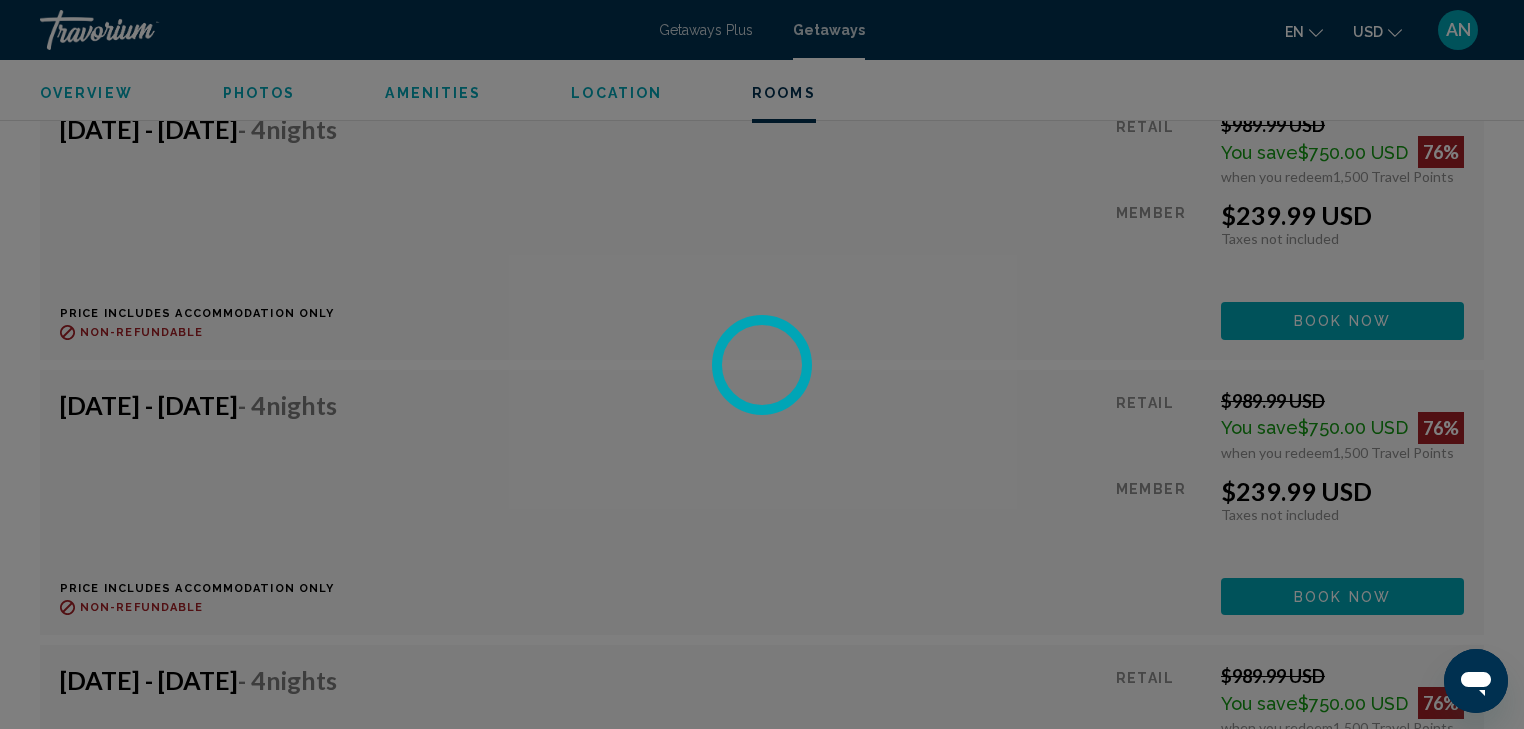 scroll, scrollTop: 0, scrollLeft: 0, axis: both 